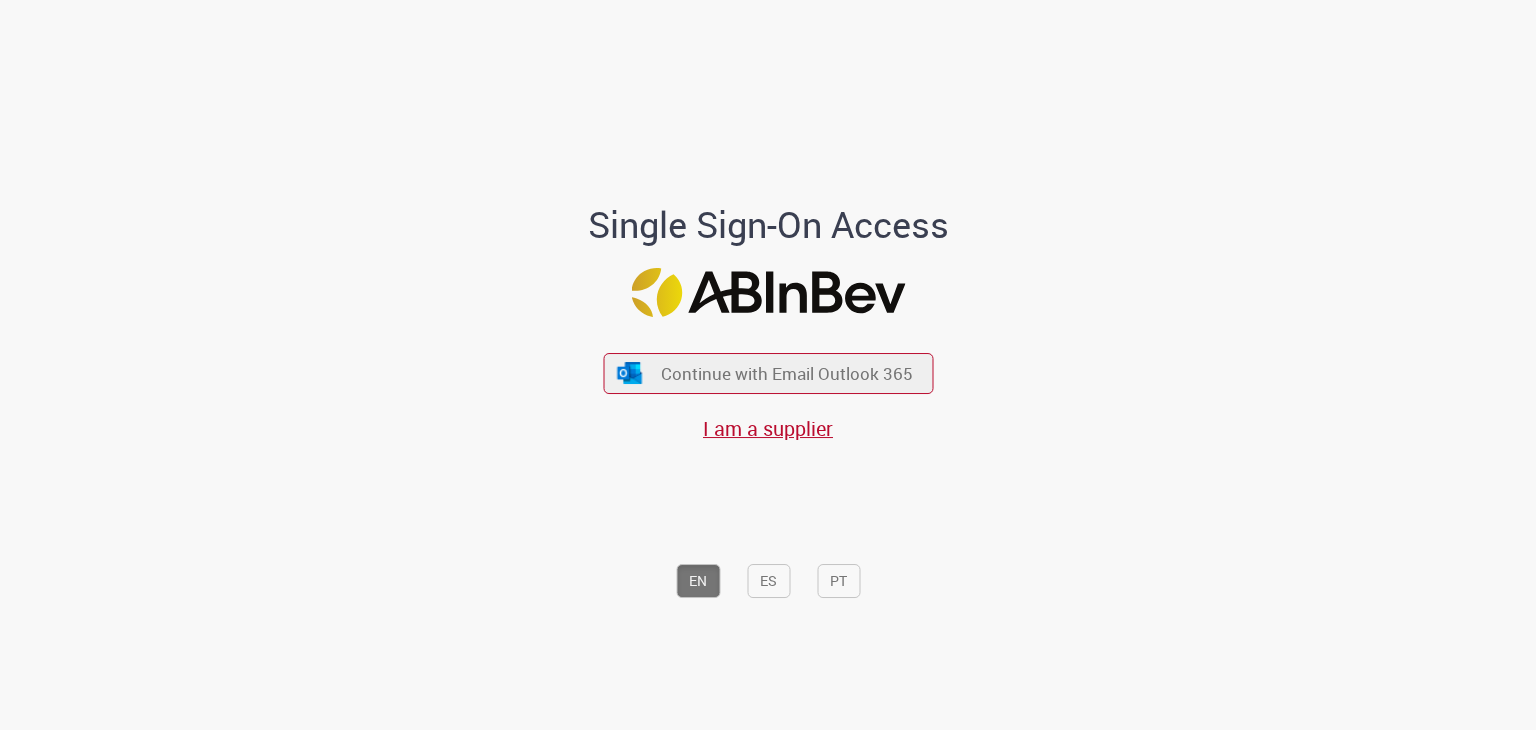 scroll, scrollTop: 0, scrollLeft: 0, axis: both 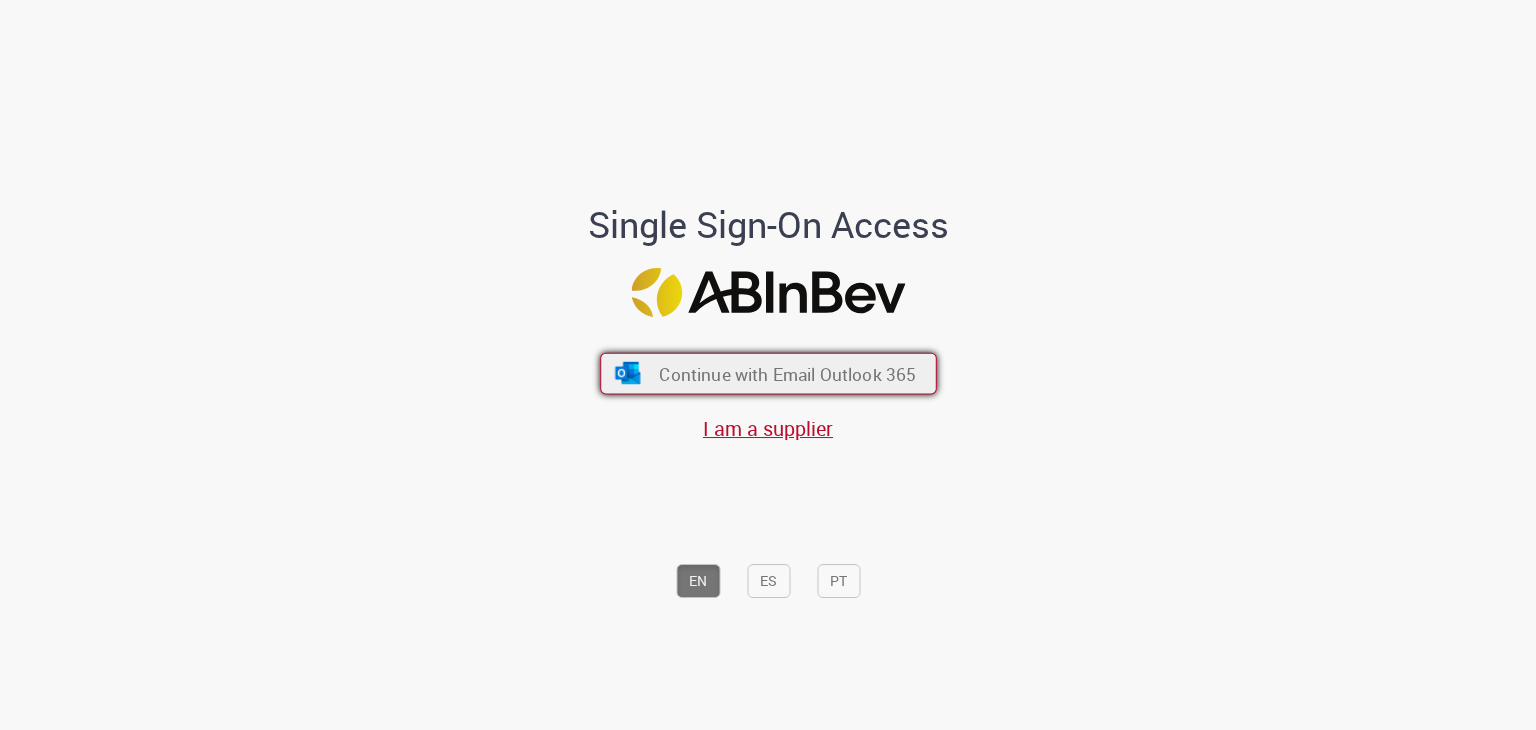 click on "Continue with Email Outlook 365" at bounding box center (787, 373) 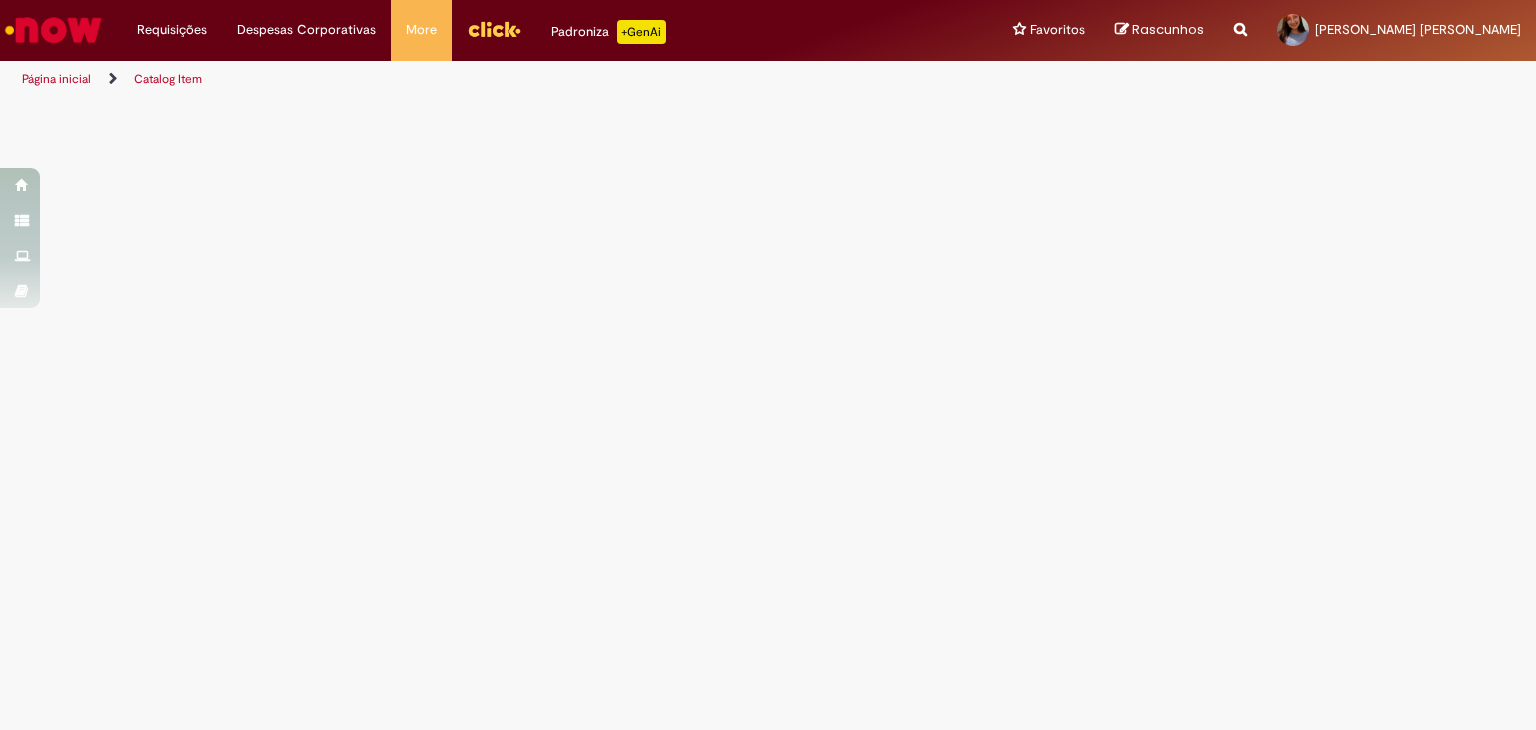scroll, scrollTop: 0, scrollLeft: 0, axis: both 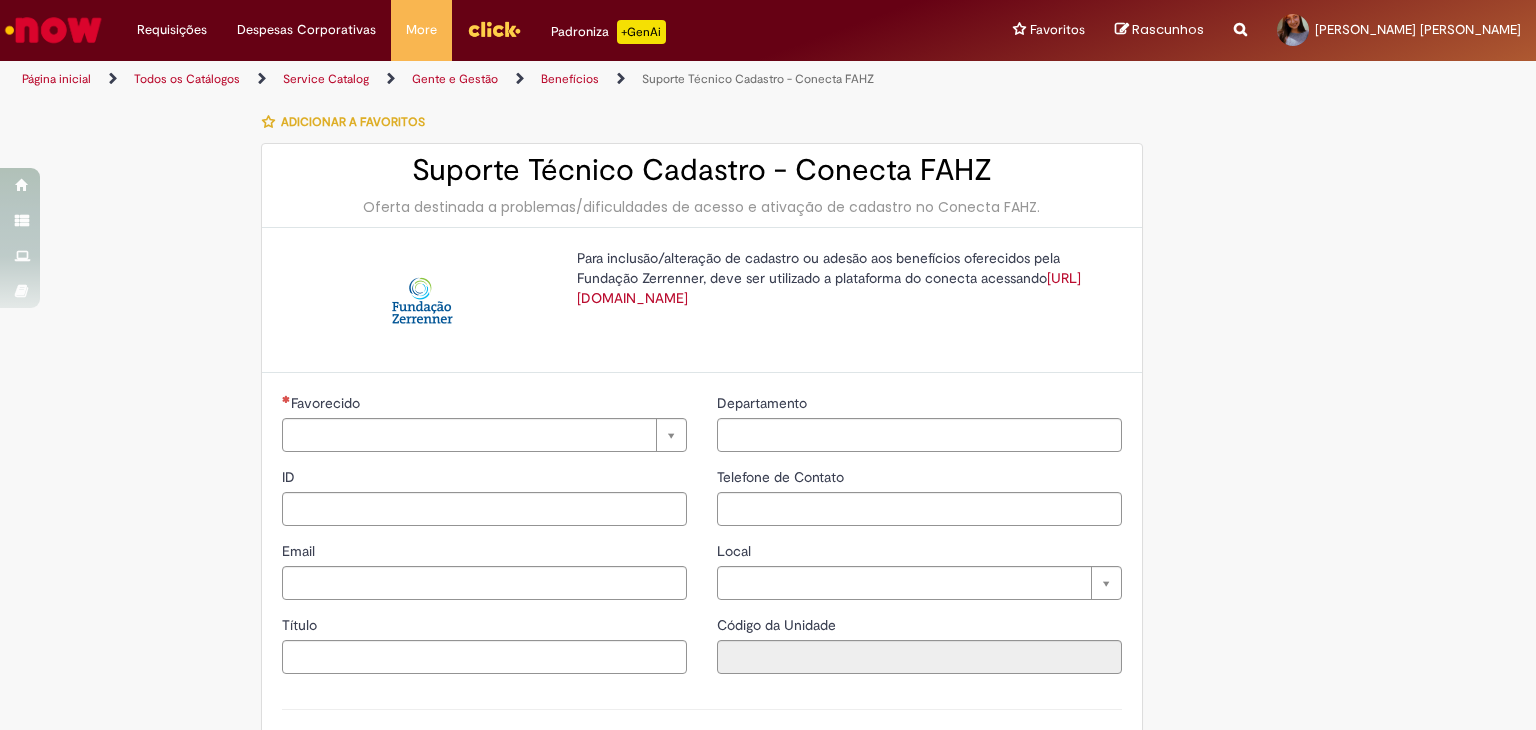 type on "********" 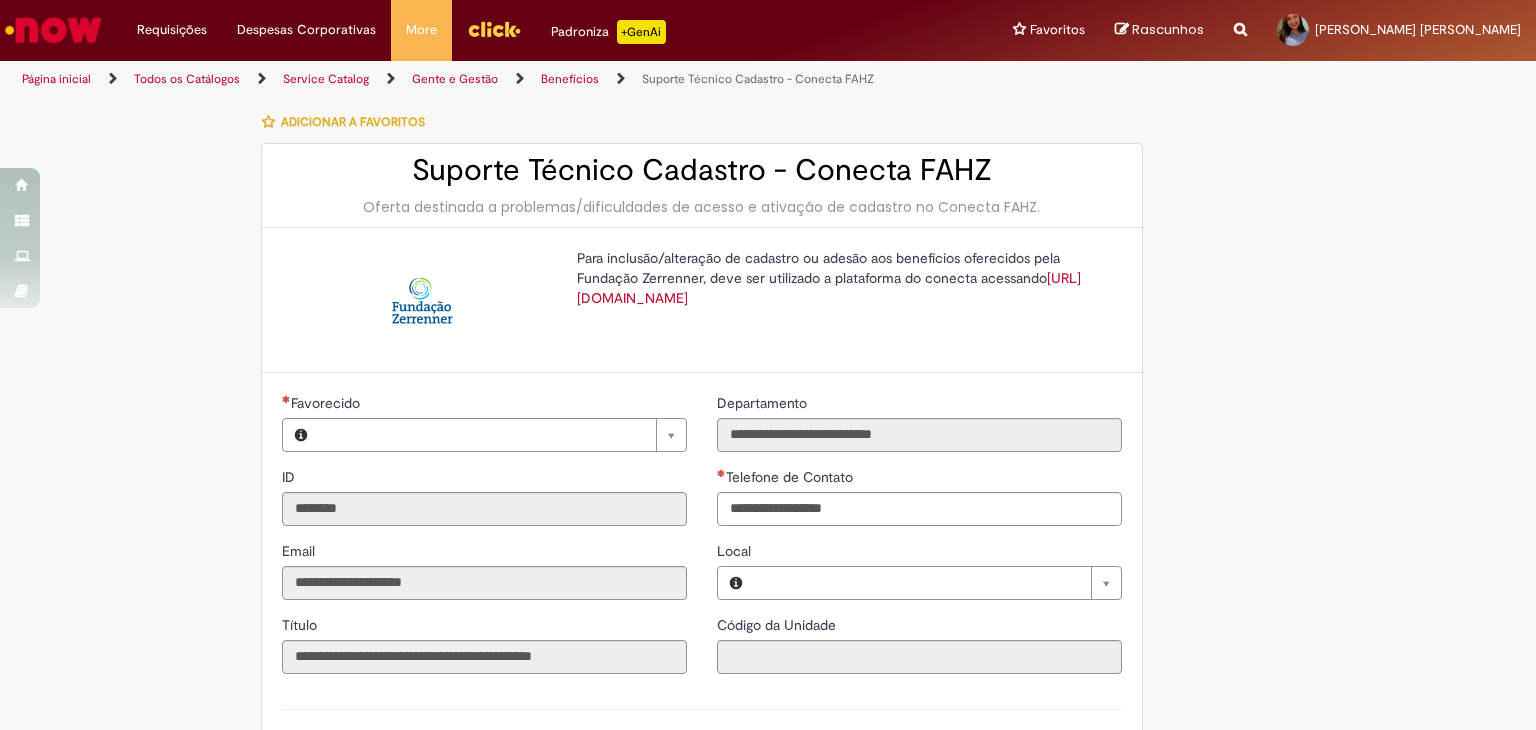 type on "**********" 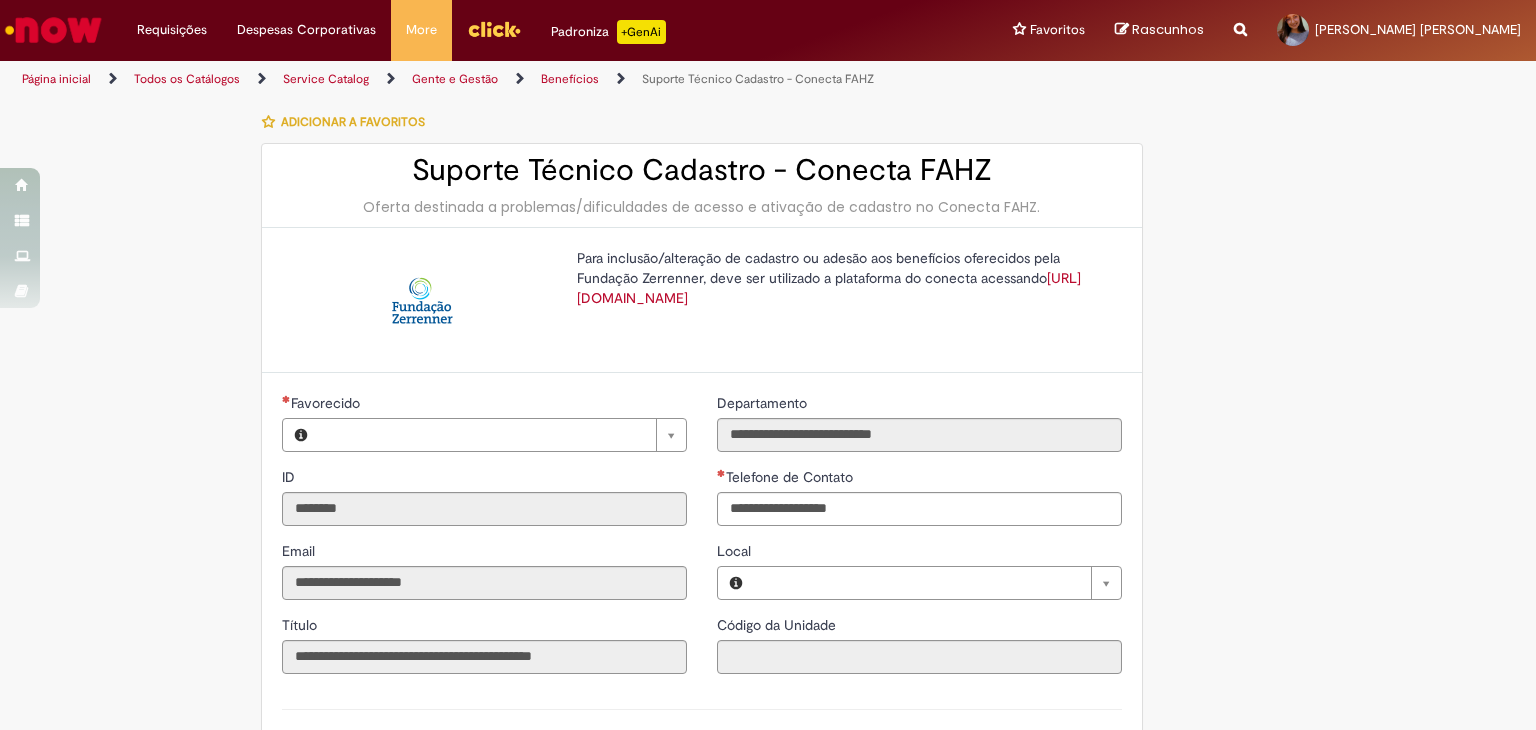 type on "**********" 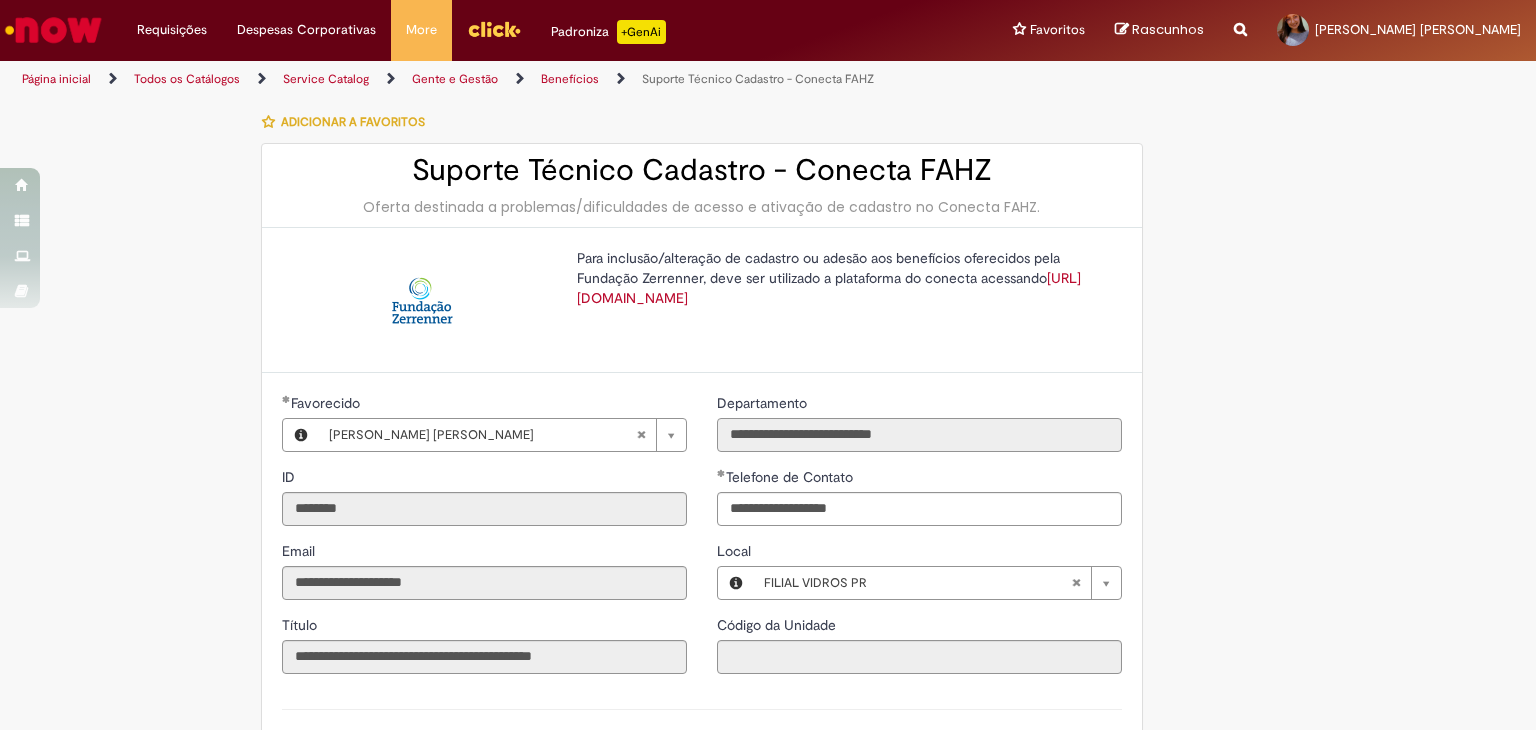 drag, startPoint x: 857, startPoint y: 434, endPoint x: 906, endPoint y: 433, distance: 49.010204 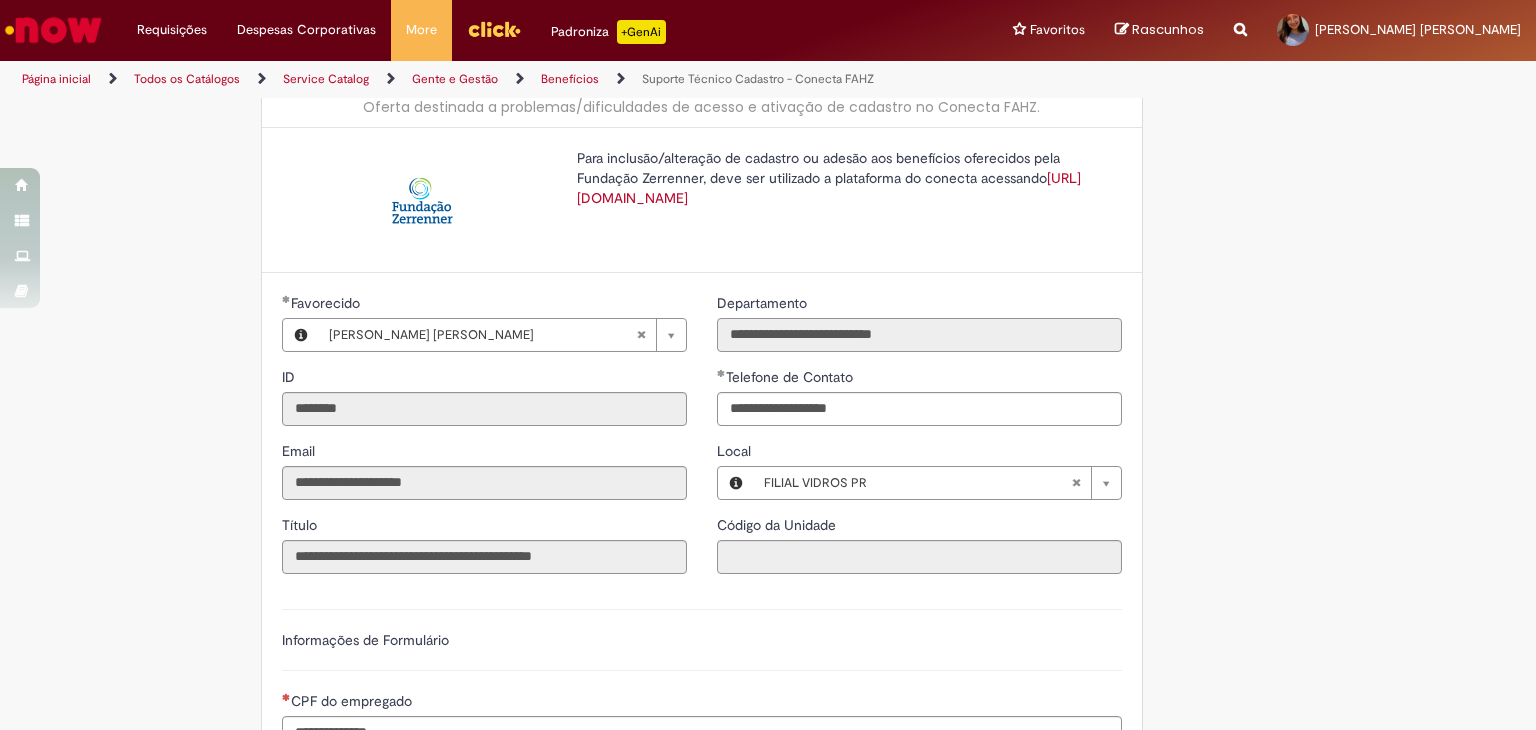 click on "**********" at bounding box center (919, 335) 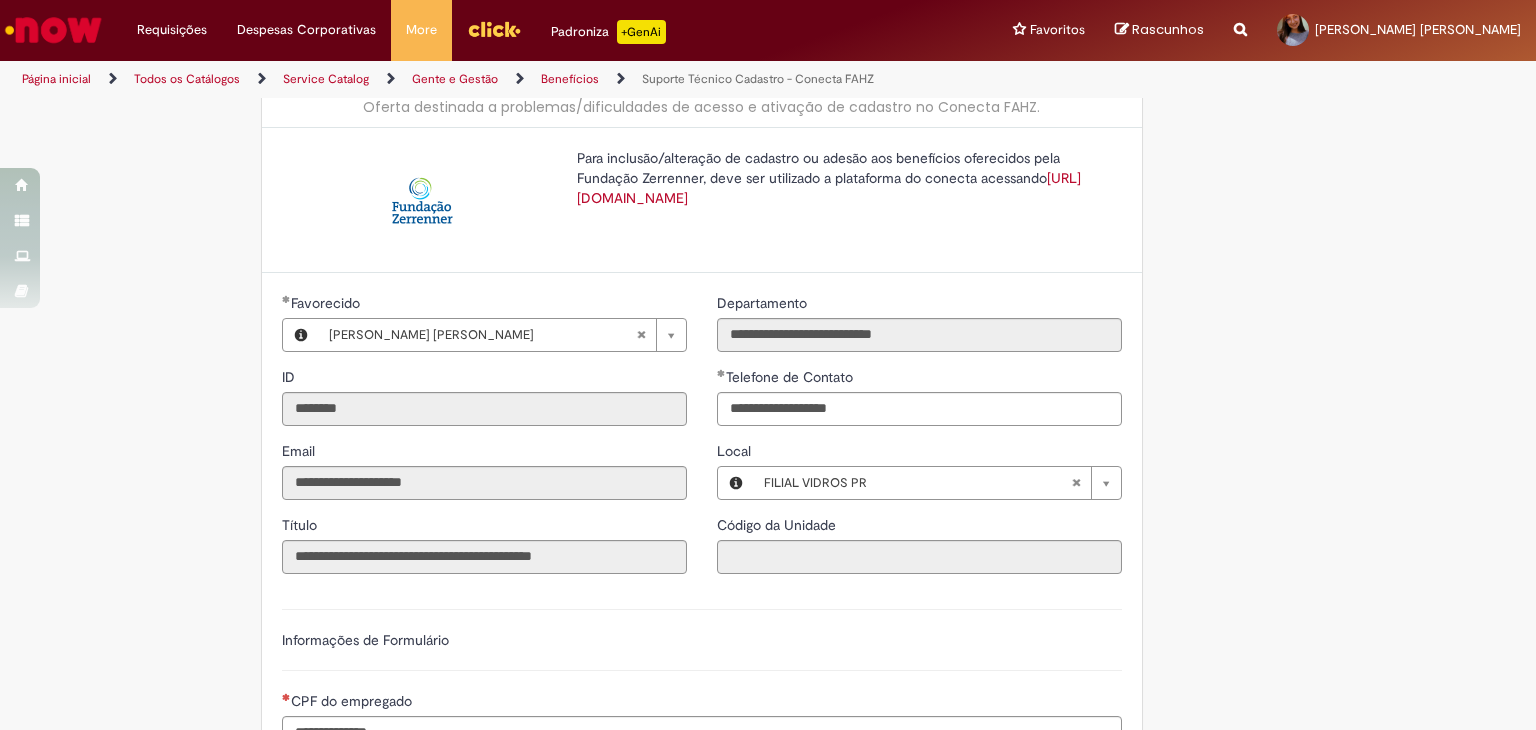 type 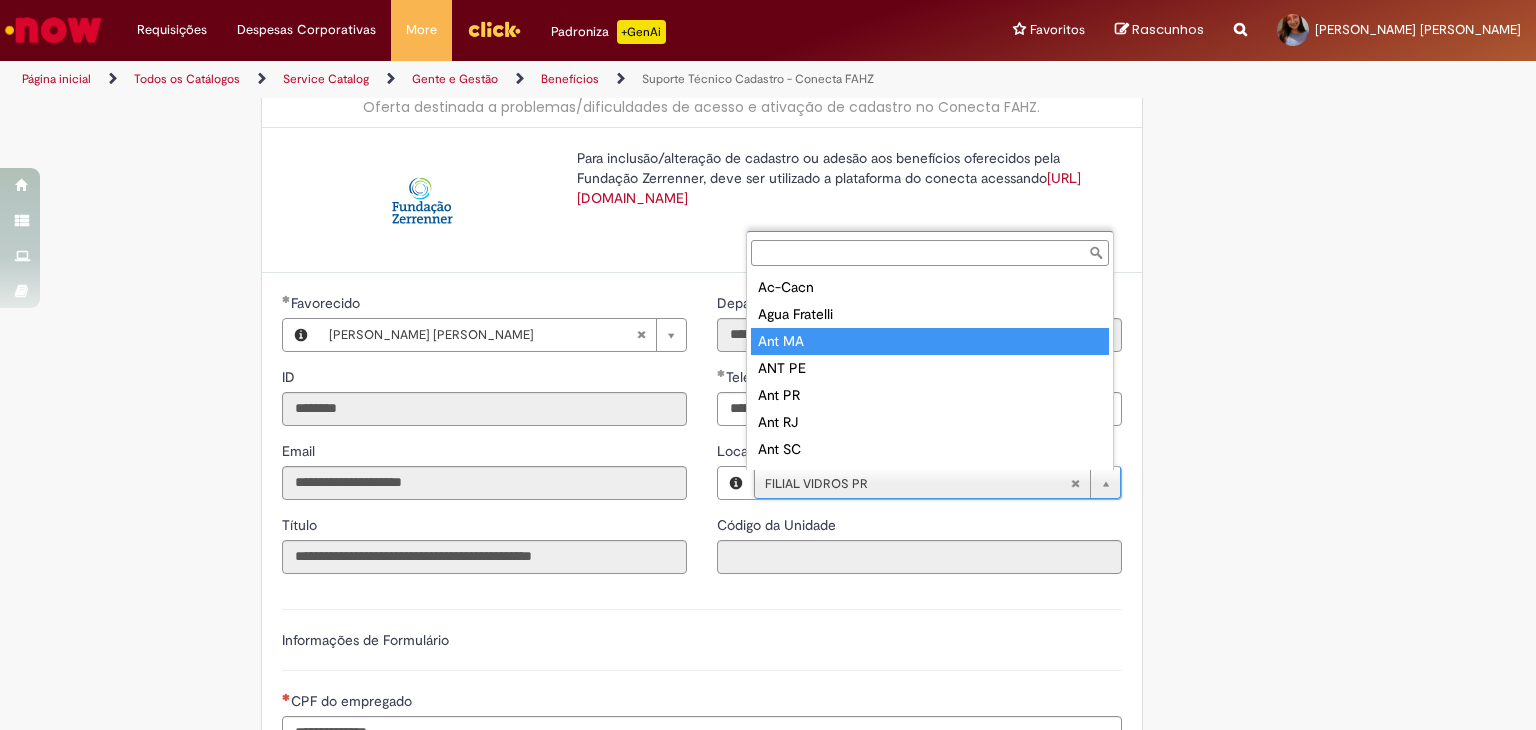 type on "**********" 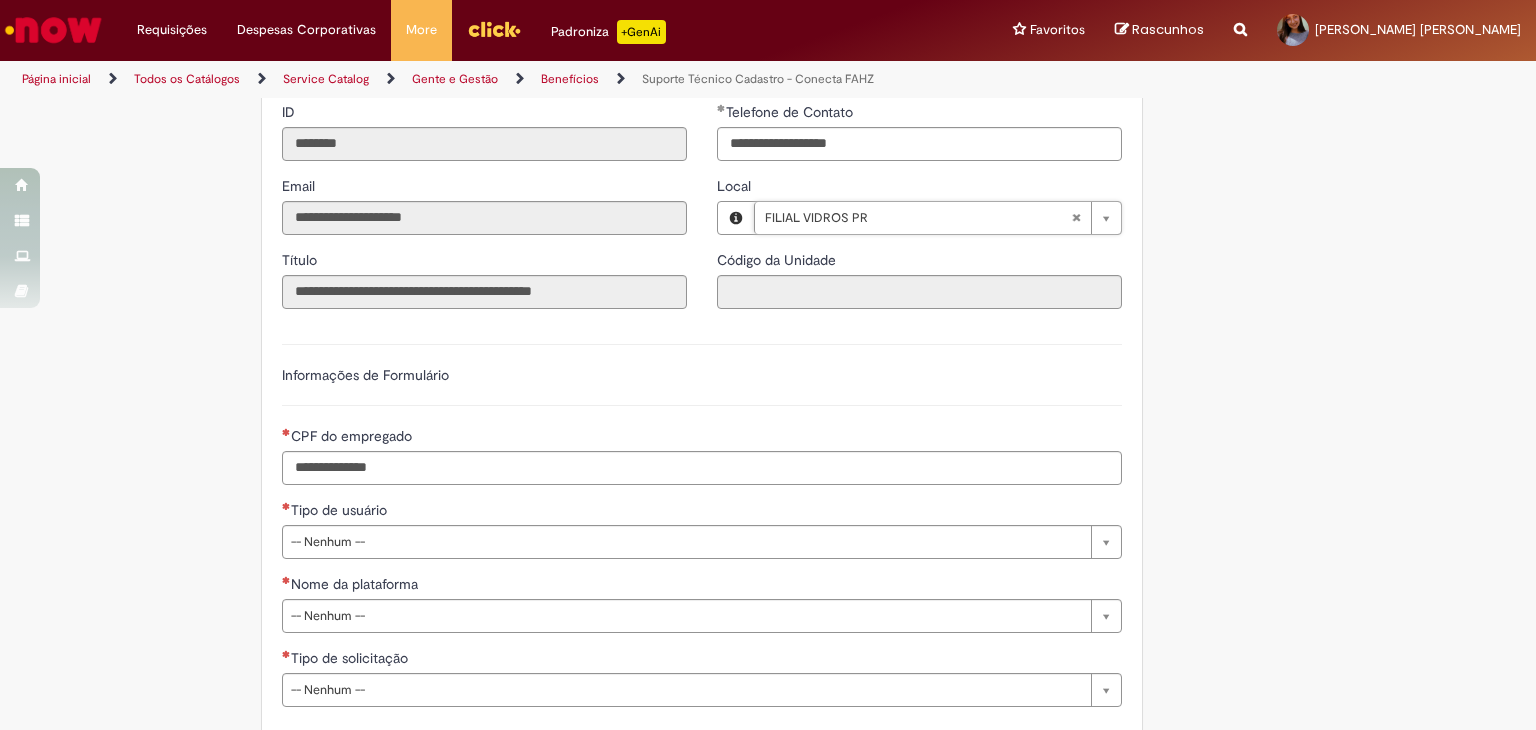scroll, scrollTop: 400, scrollLeft: 0, axis: vertical 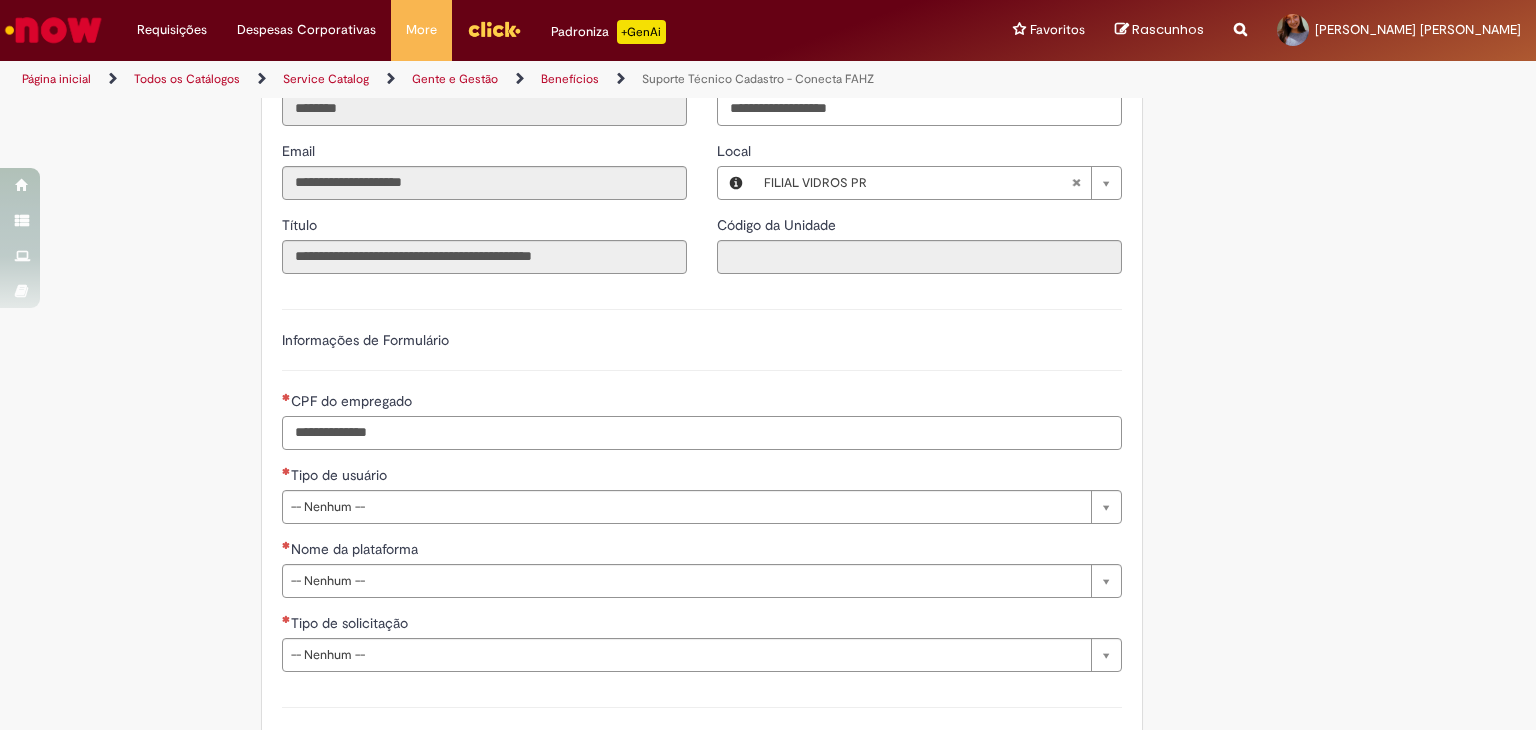 drag, startPoint x: 421, startPoint y: 443, endPoint x: 264, endPoint y: 431, distance: 157.45793 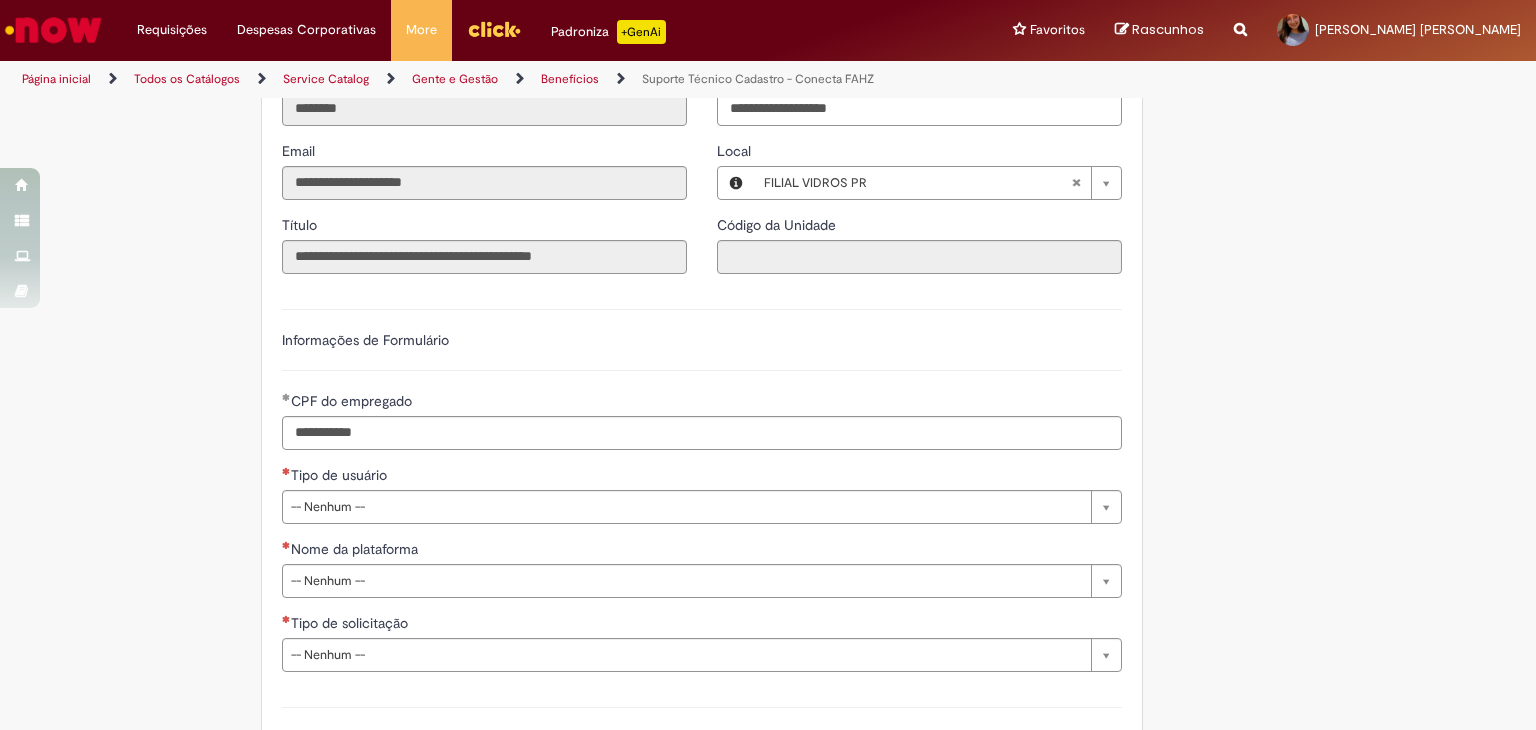 type on "**********" 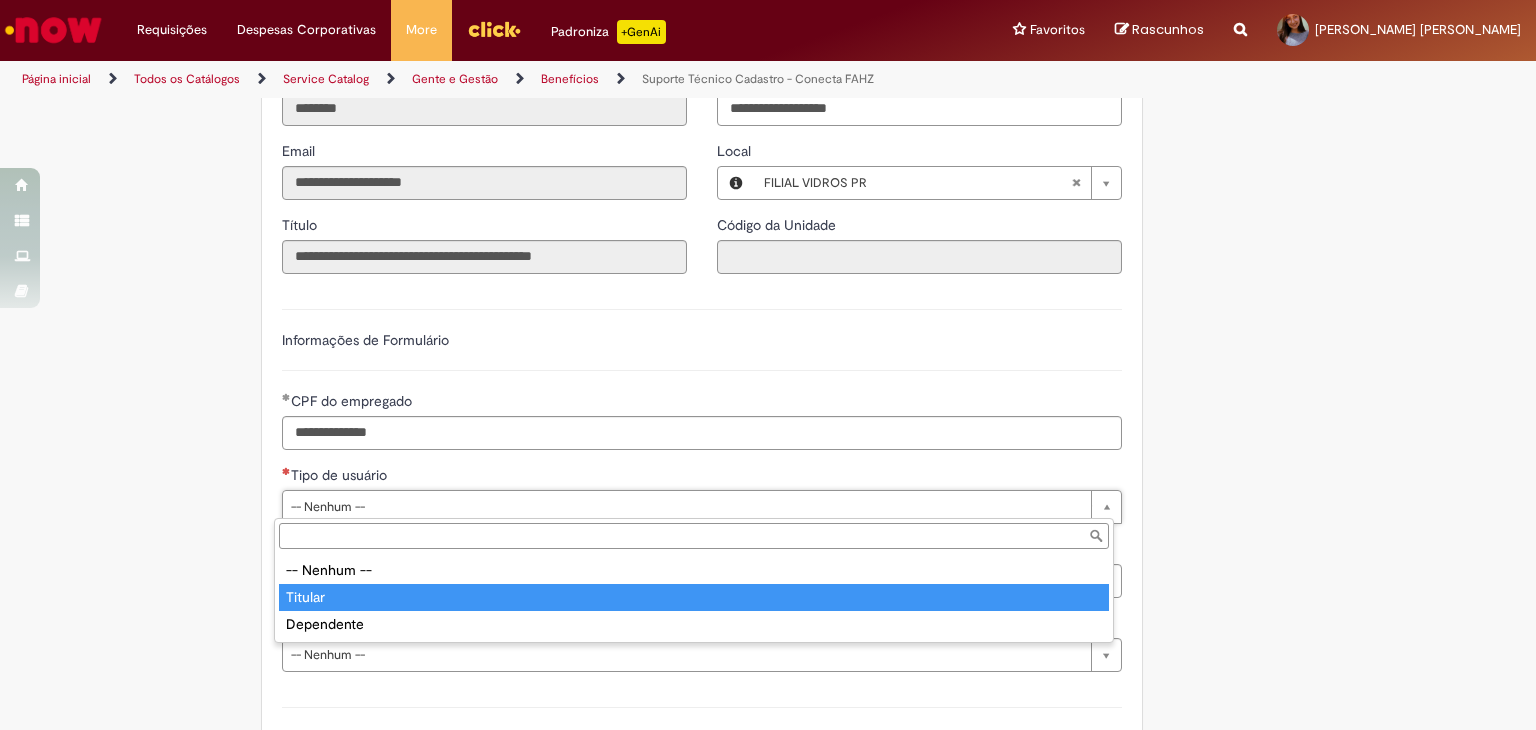type on "*******" 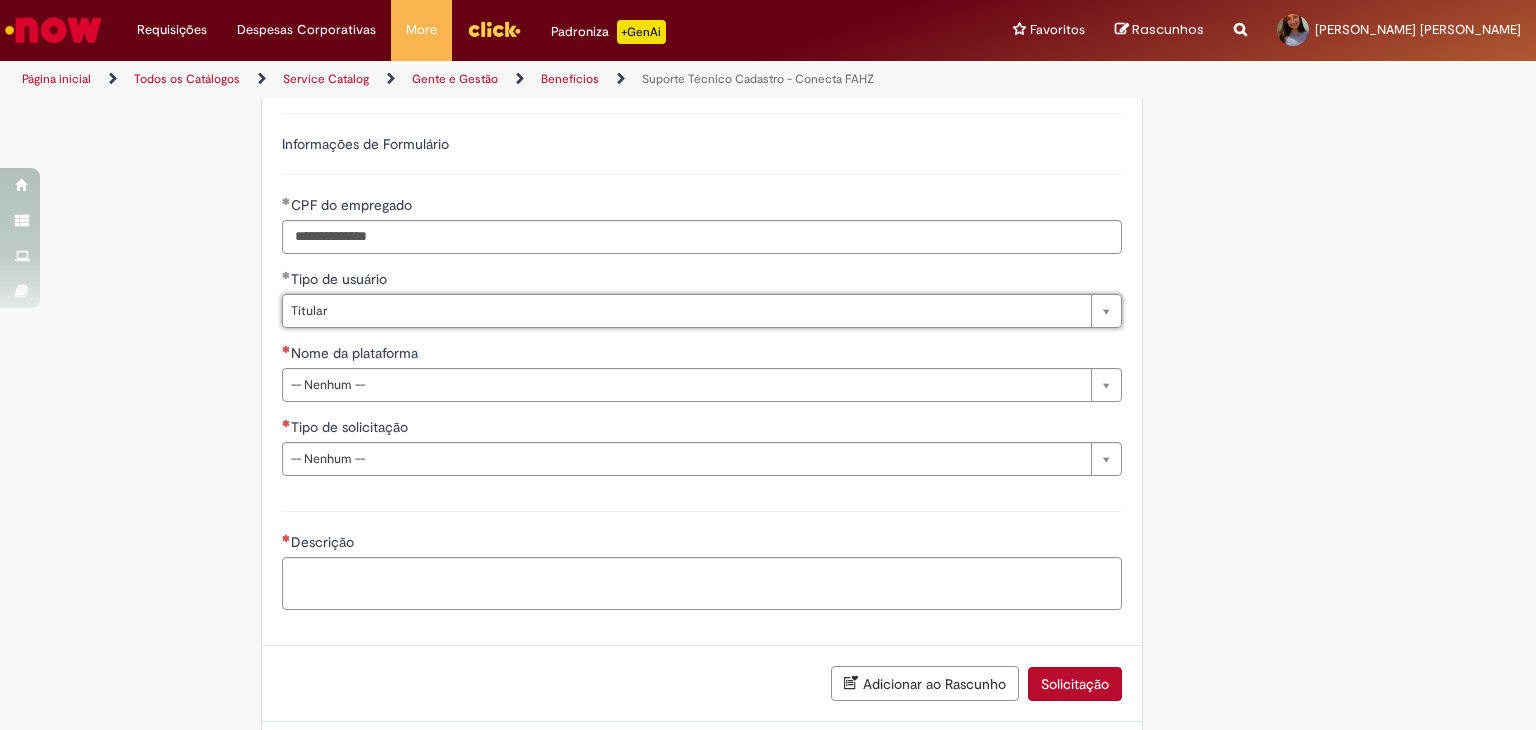 scroll, scrollTop: 600, scrollLeft: 0, axis: vertical 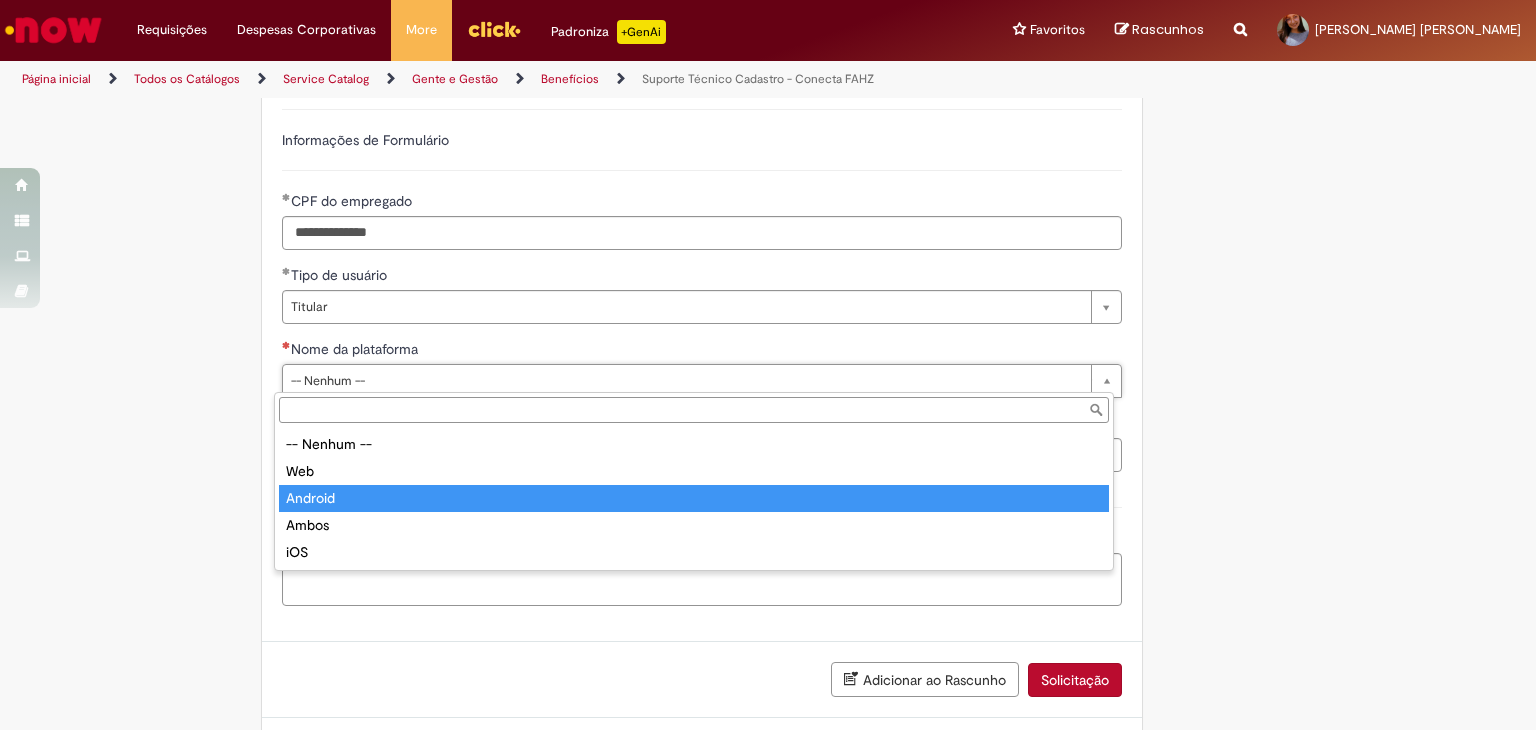 type on "*******" 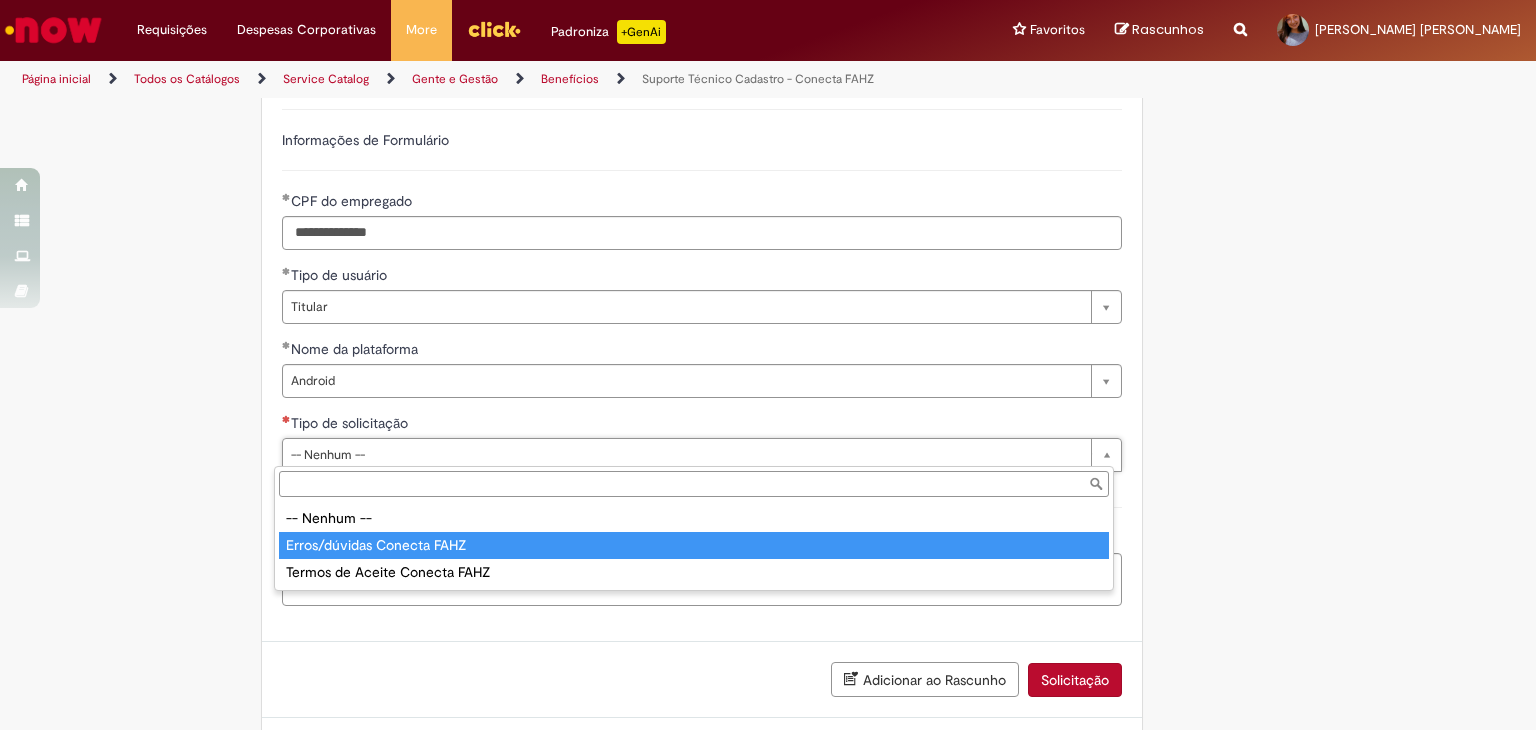 type on "**********" 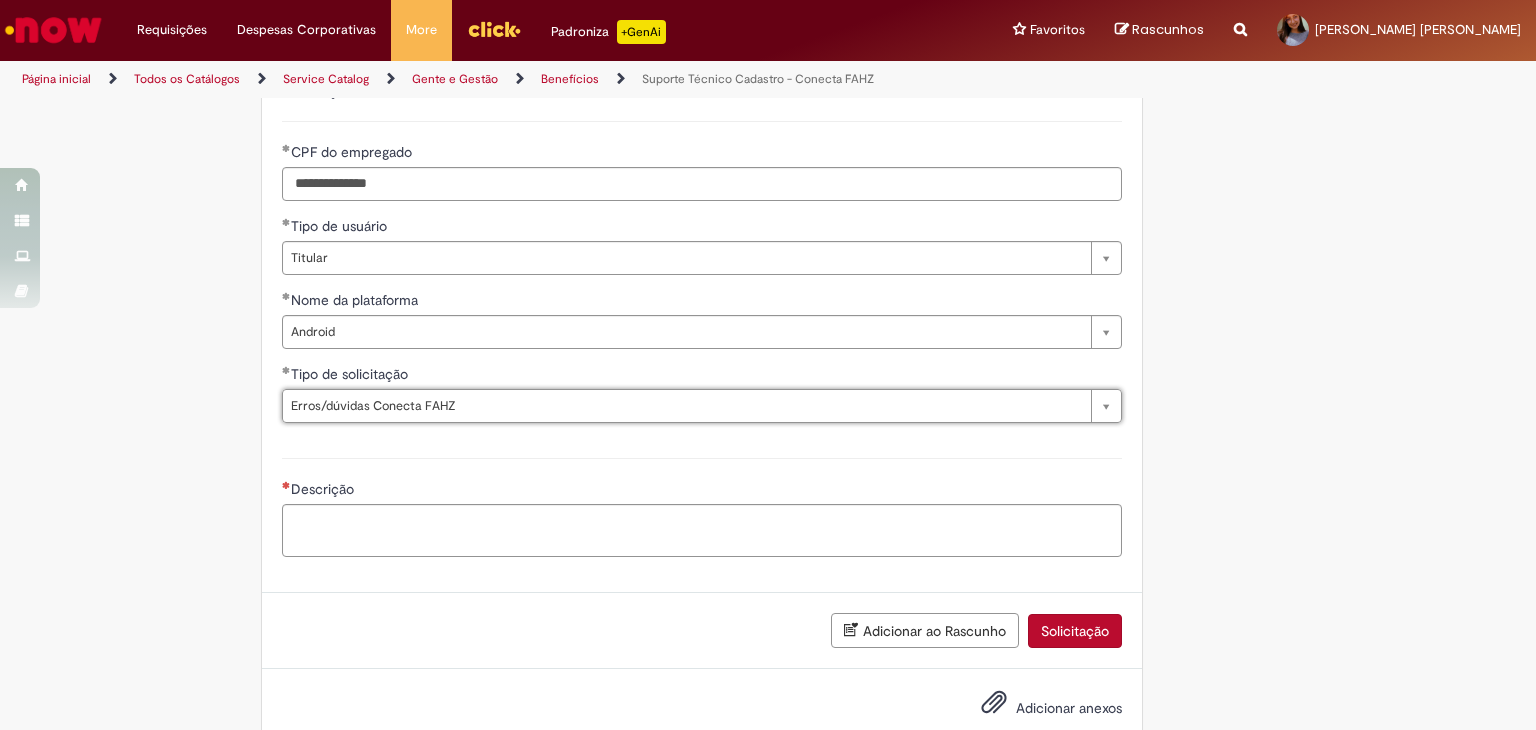 scroll, scrollTop: 694, scrollLeft: 0, axis: vertical 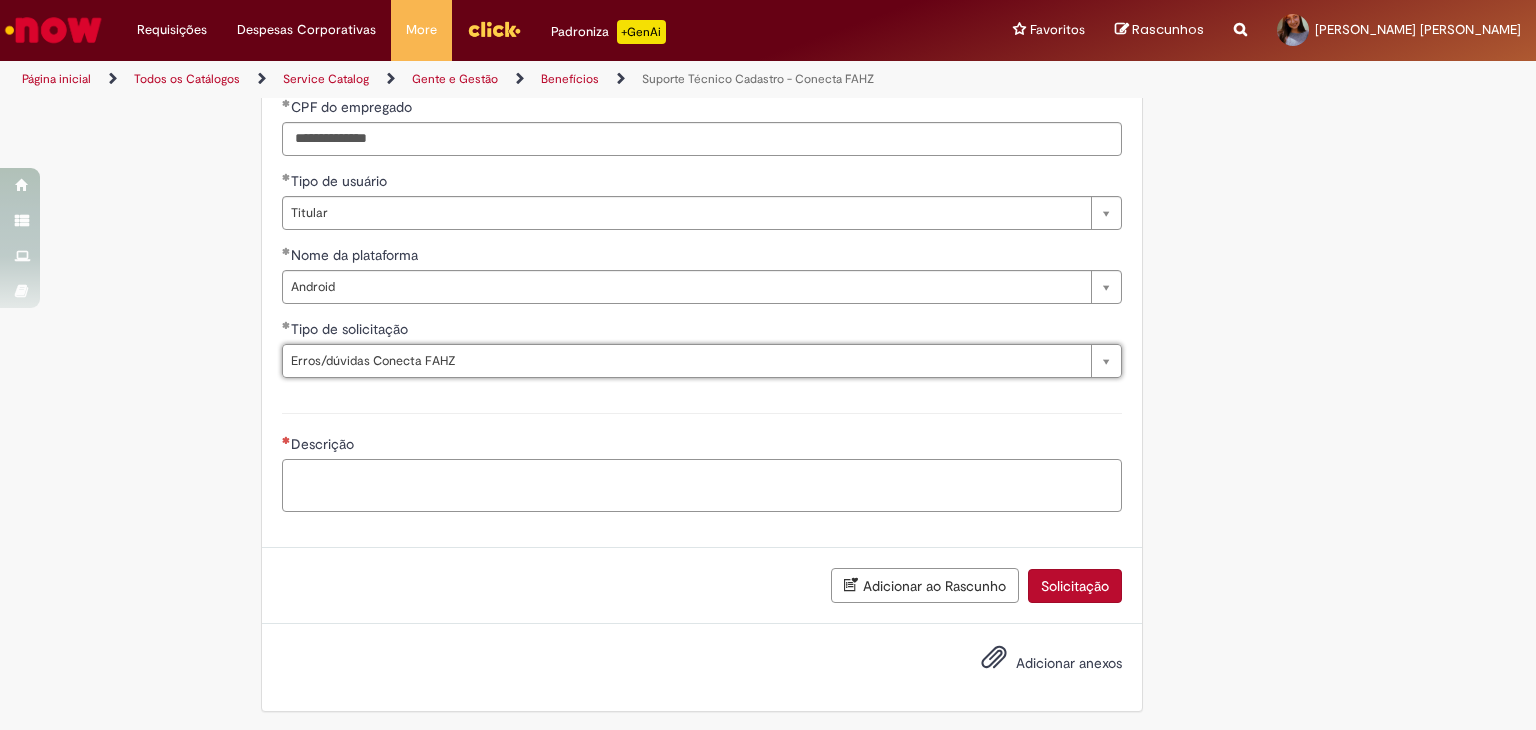 click on "Descrição" at bounding box center [702, 486] 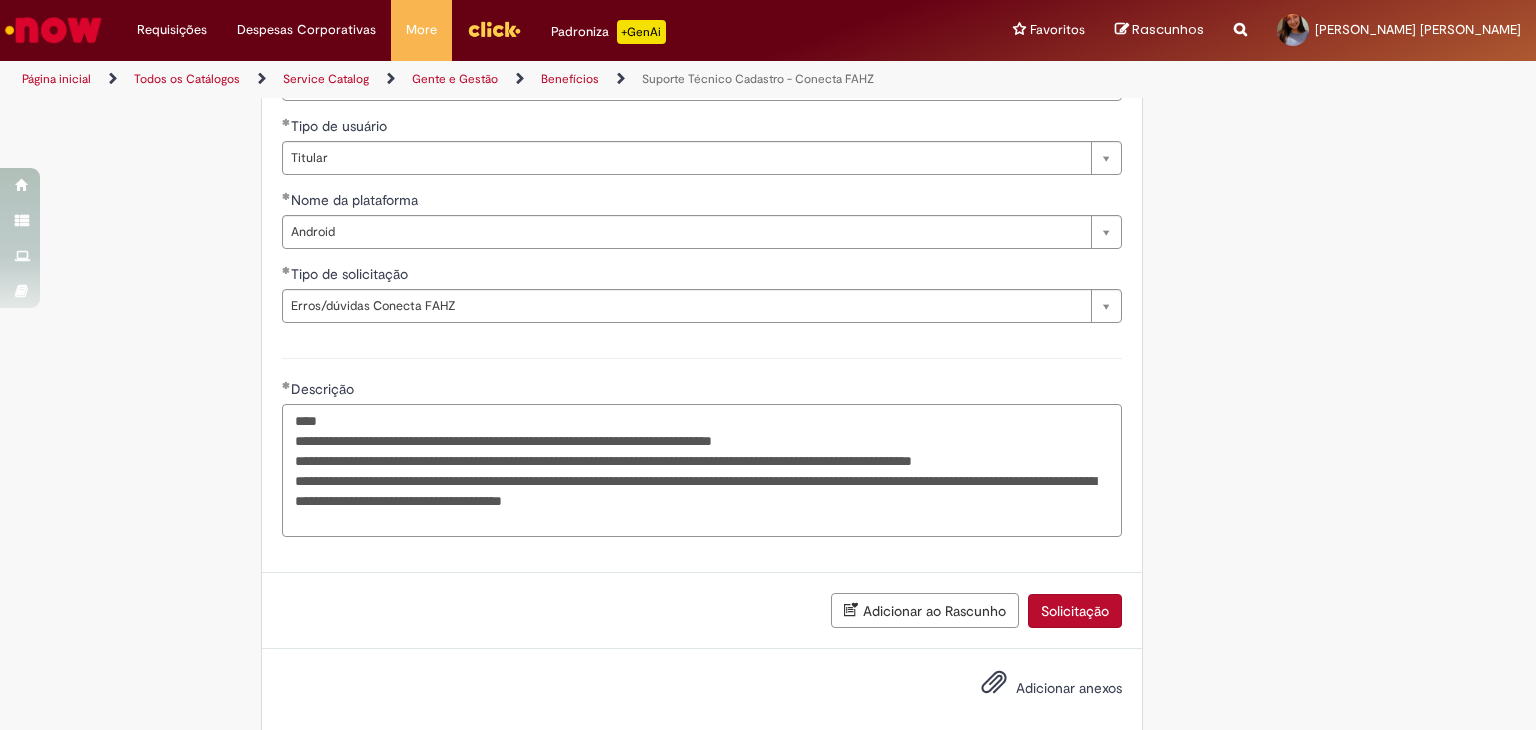 scroll, scrollTop: 774, scrollLeft: 0, axis: vertical 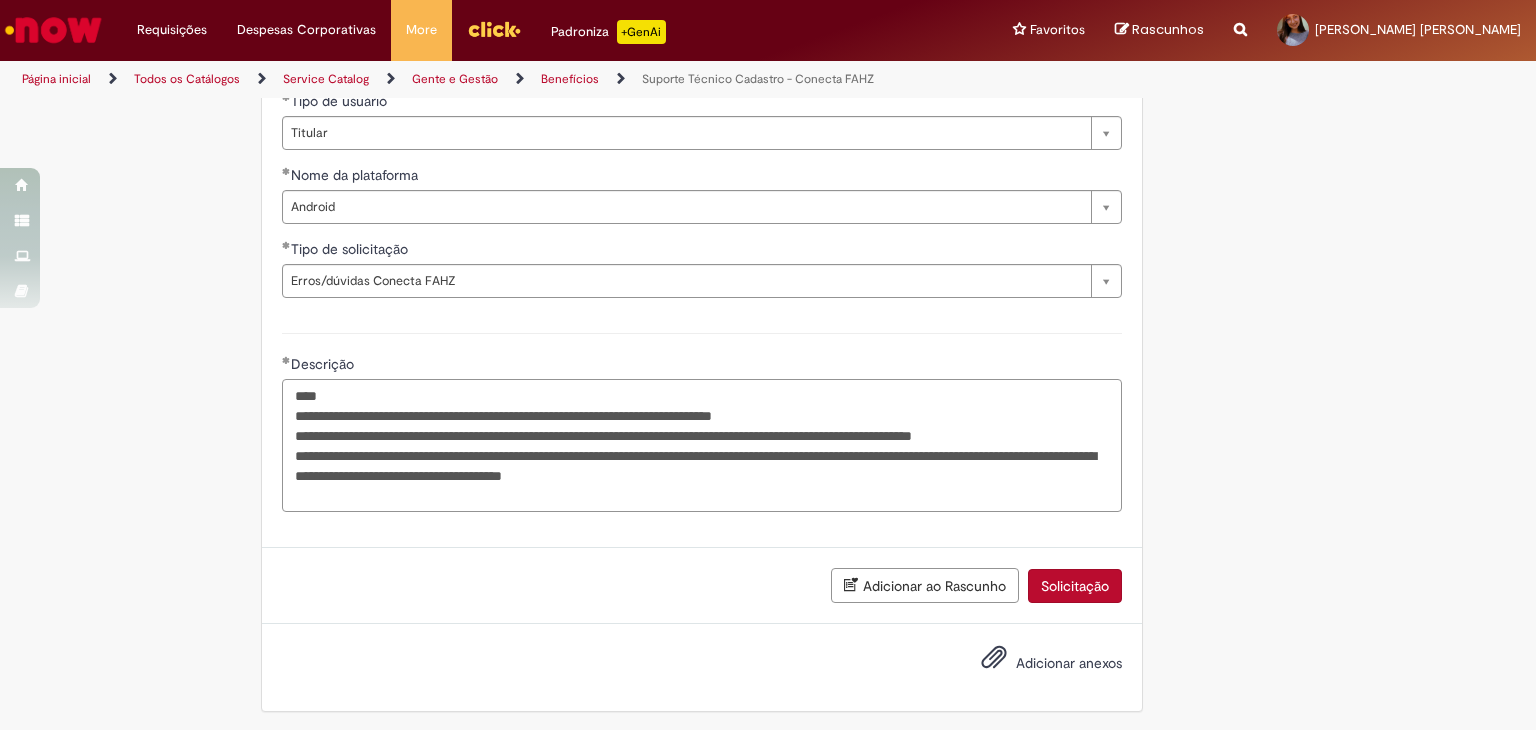 type on "**********" 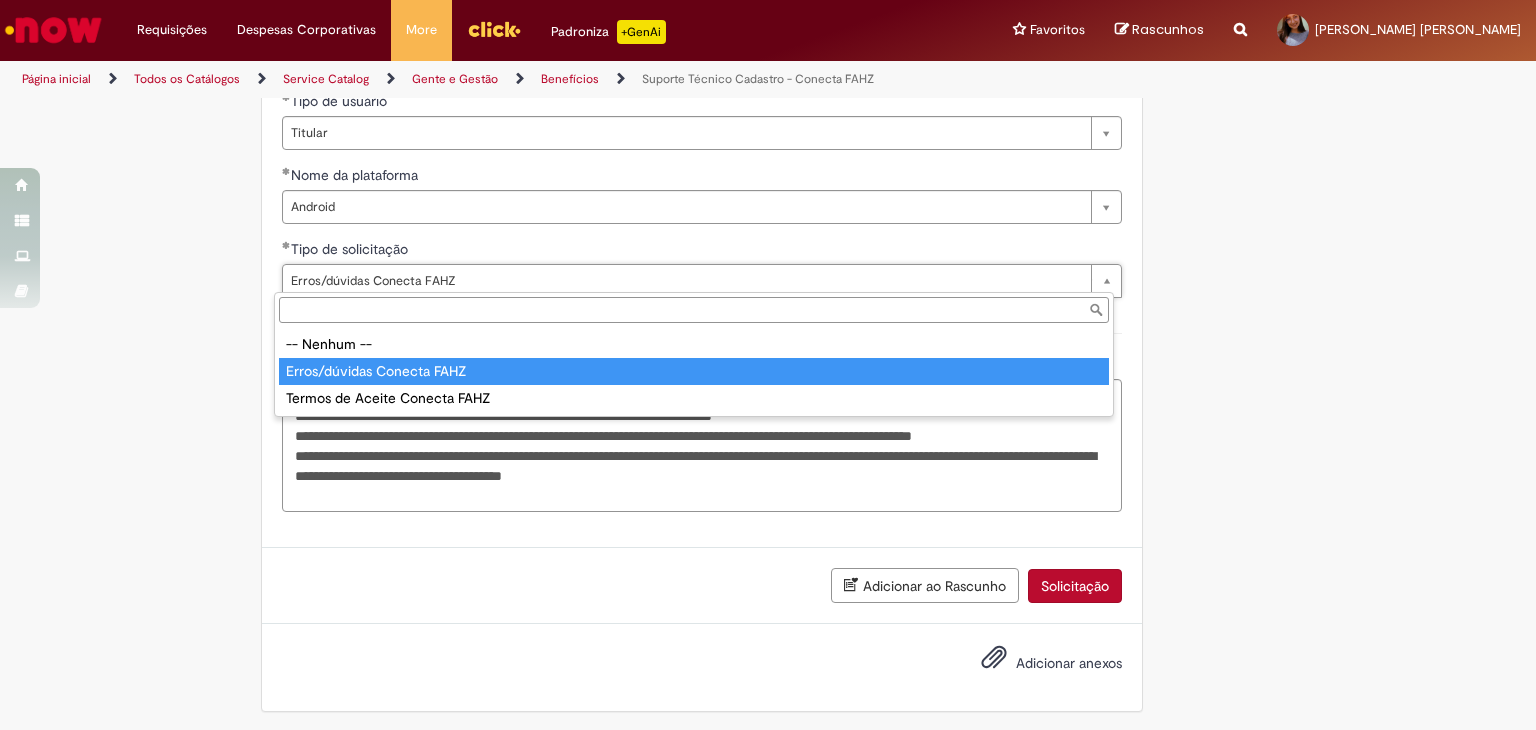 type on "**********" 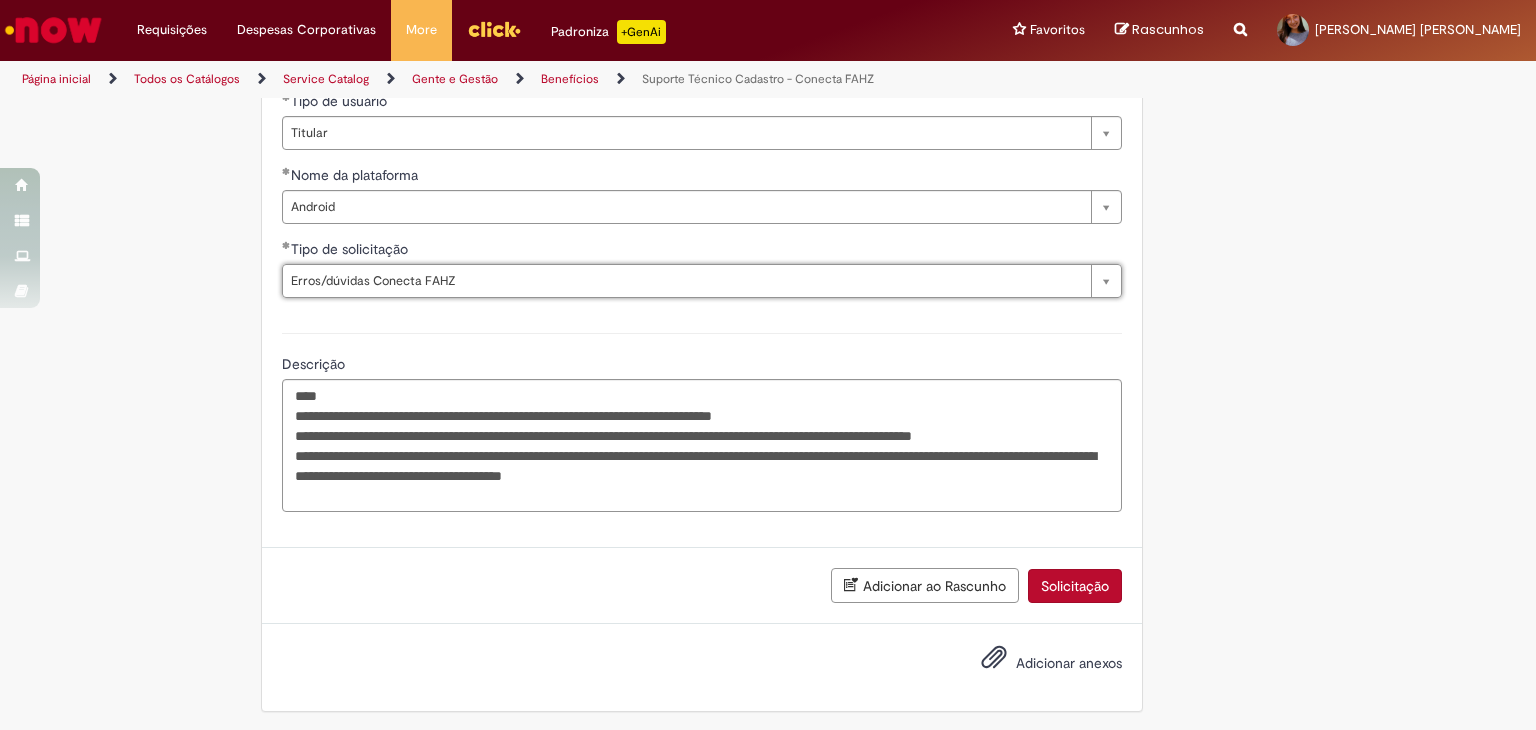 scroll, scrollTop: 0, scrollLeft: 180, axis: horizontal 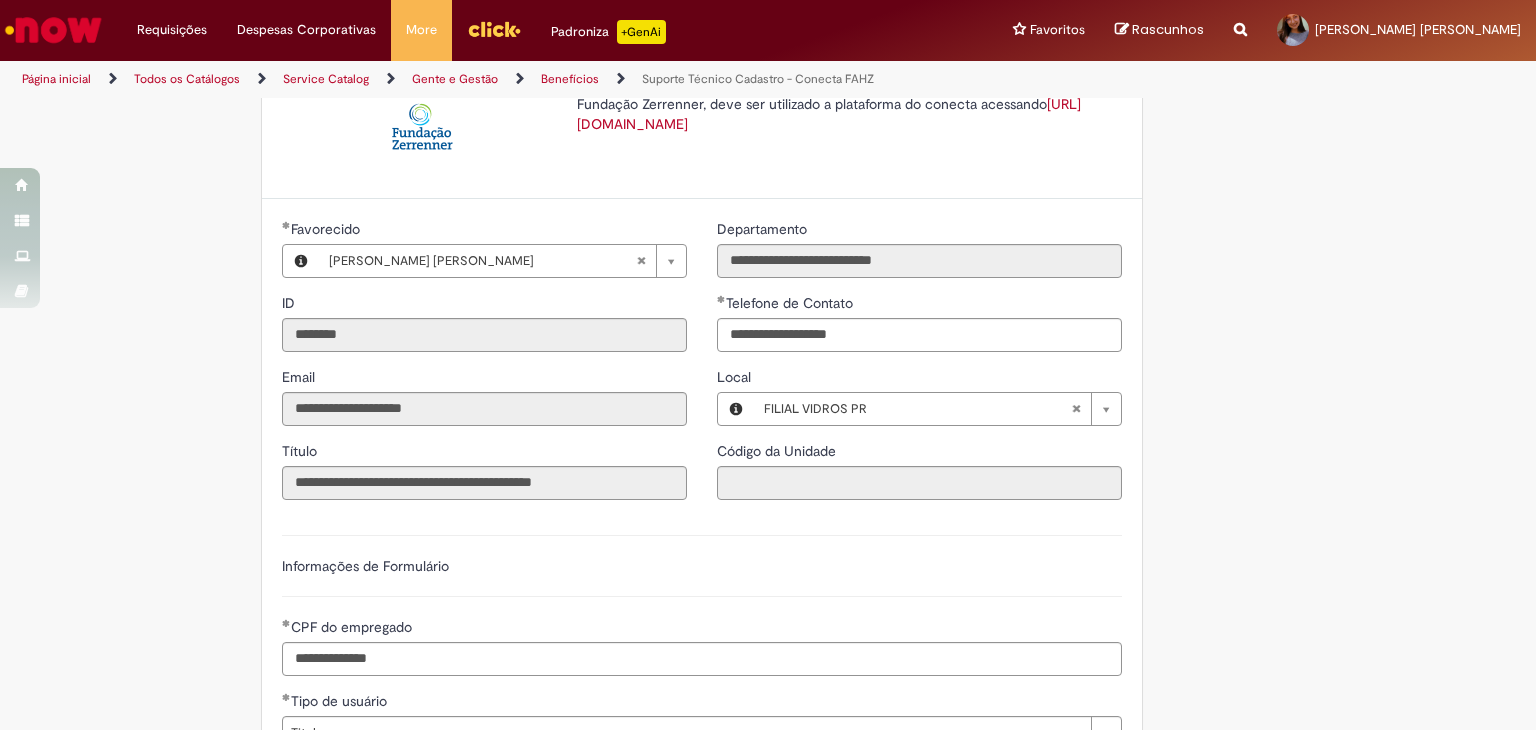 type 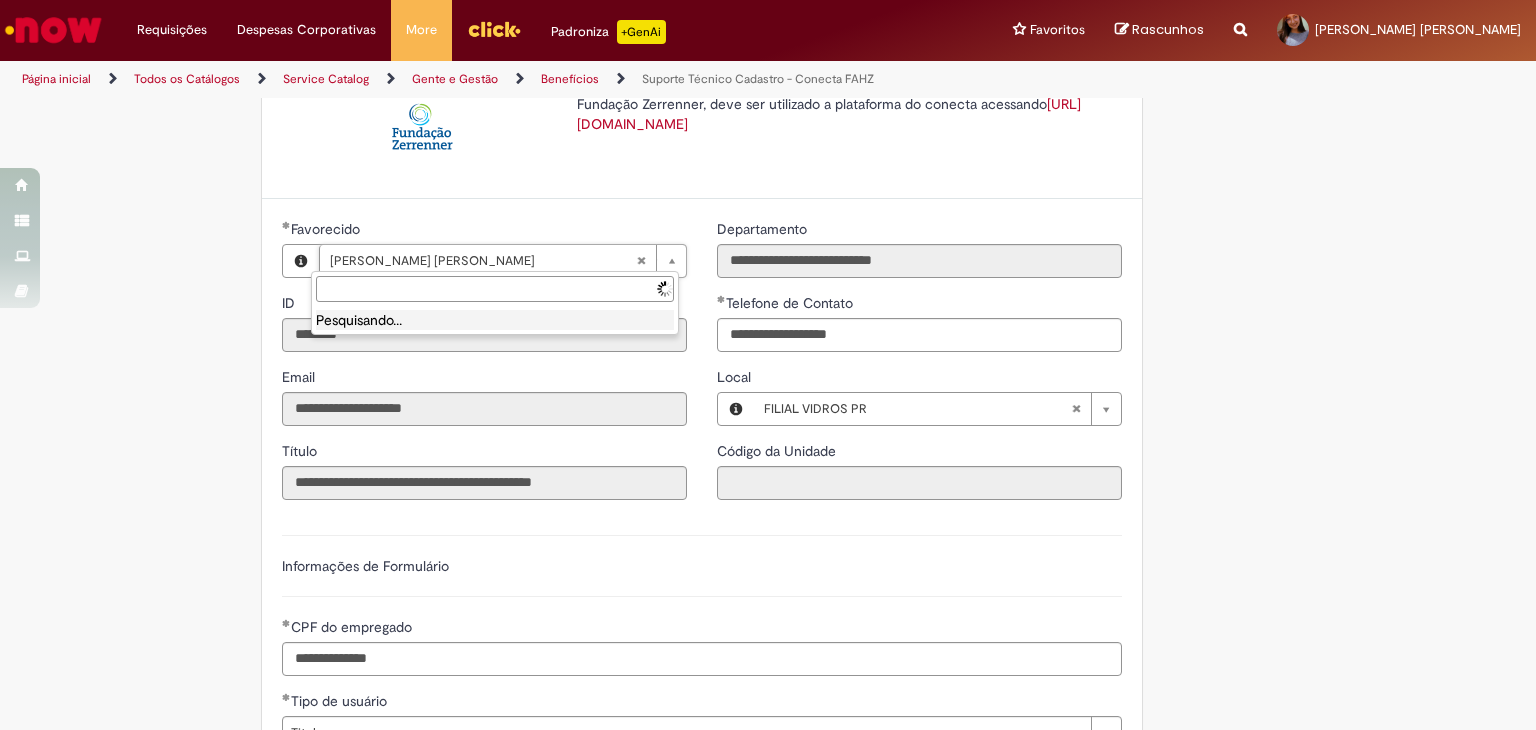 scroll, scrollTop: 0, scrollLeft: 0, axis: both 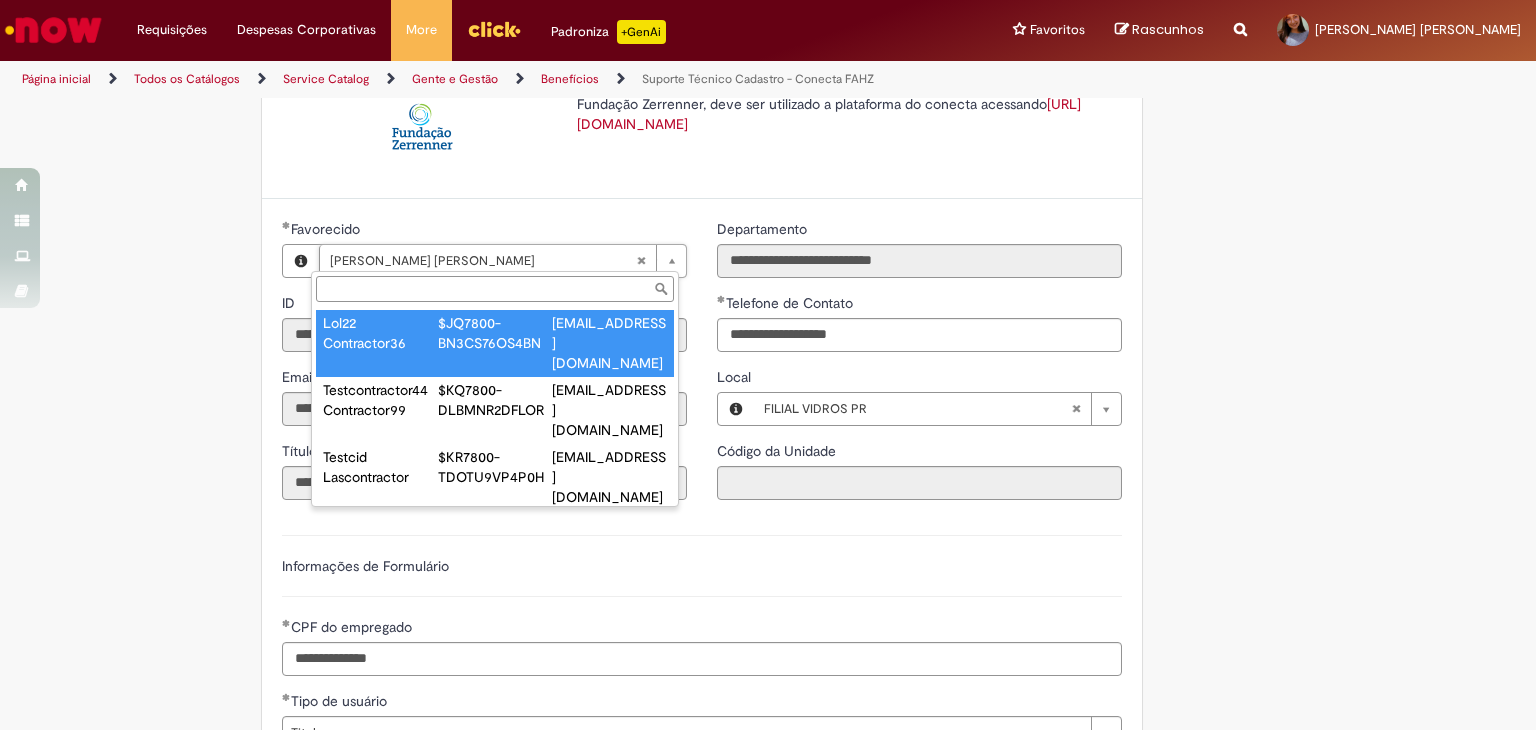 type on "**********" 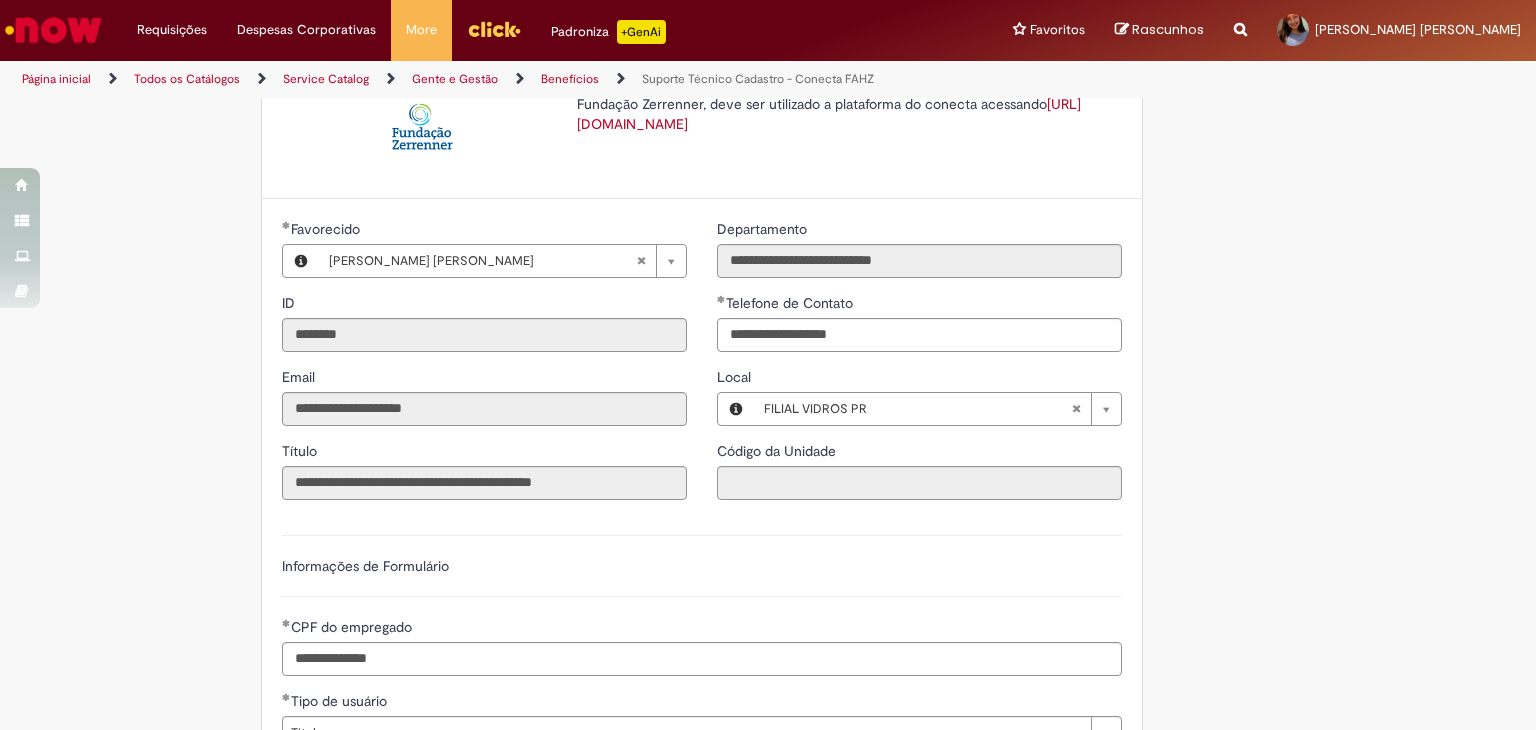 click on "**********" at bounding box center (768, 629) 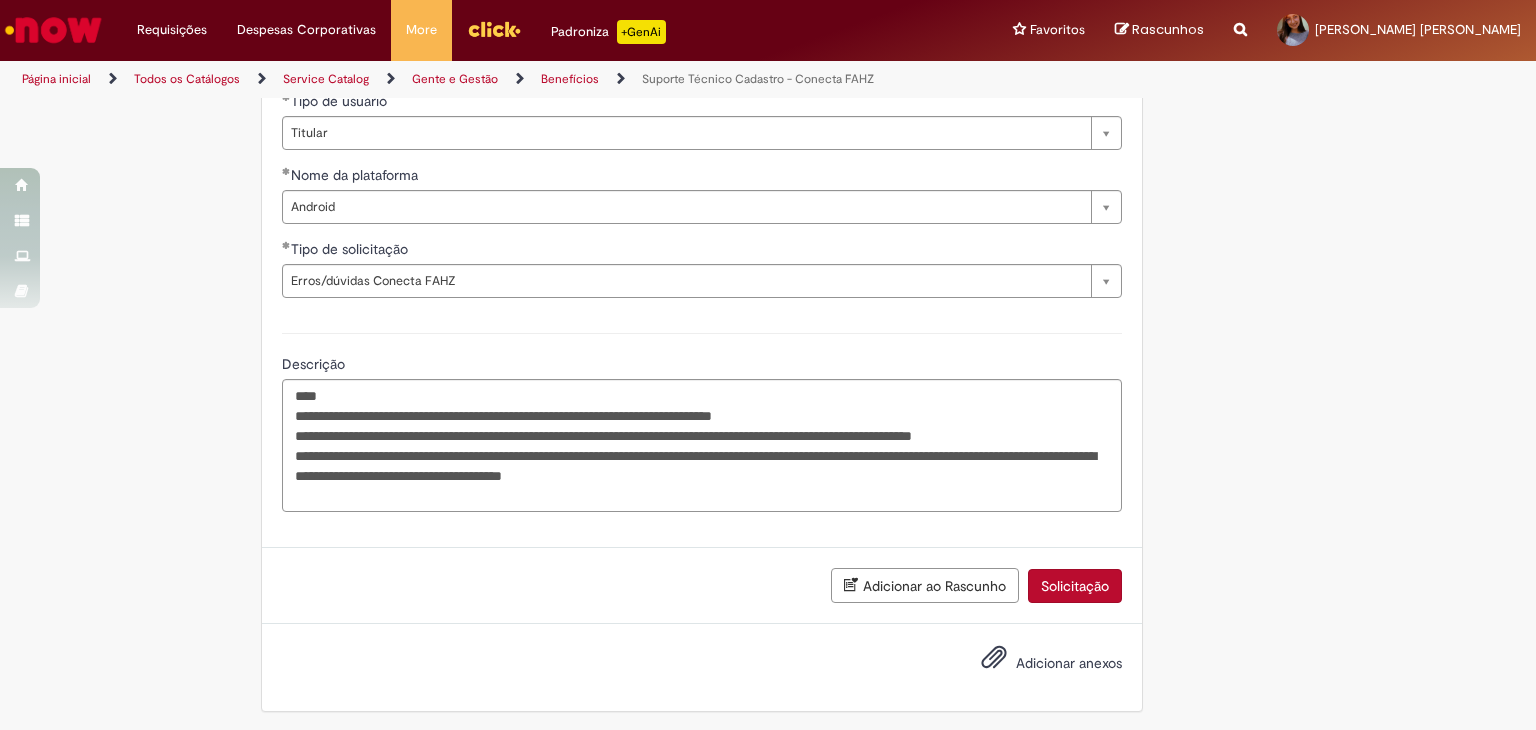 click on "Adicionar ao Rascunho" at bounding box center (925, 585) 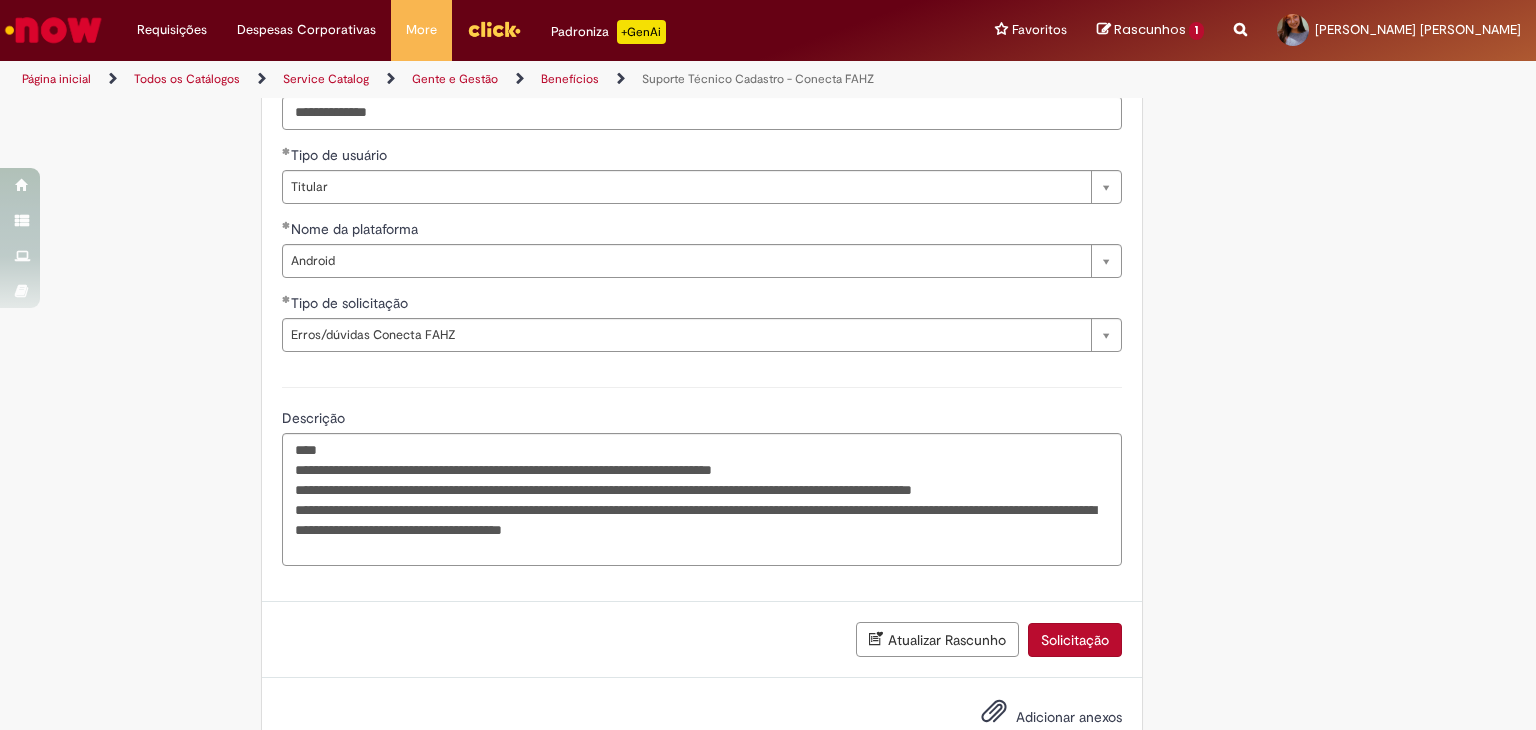 scroll, scrollTop: 846, scrollLeft: 0, axis: vertical 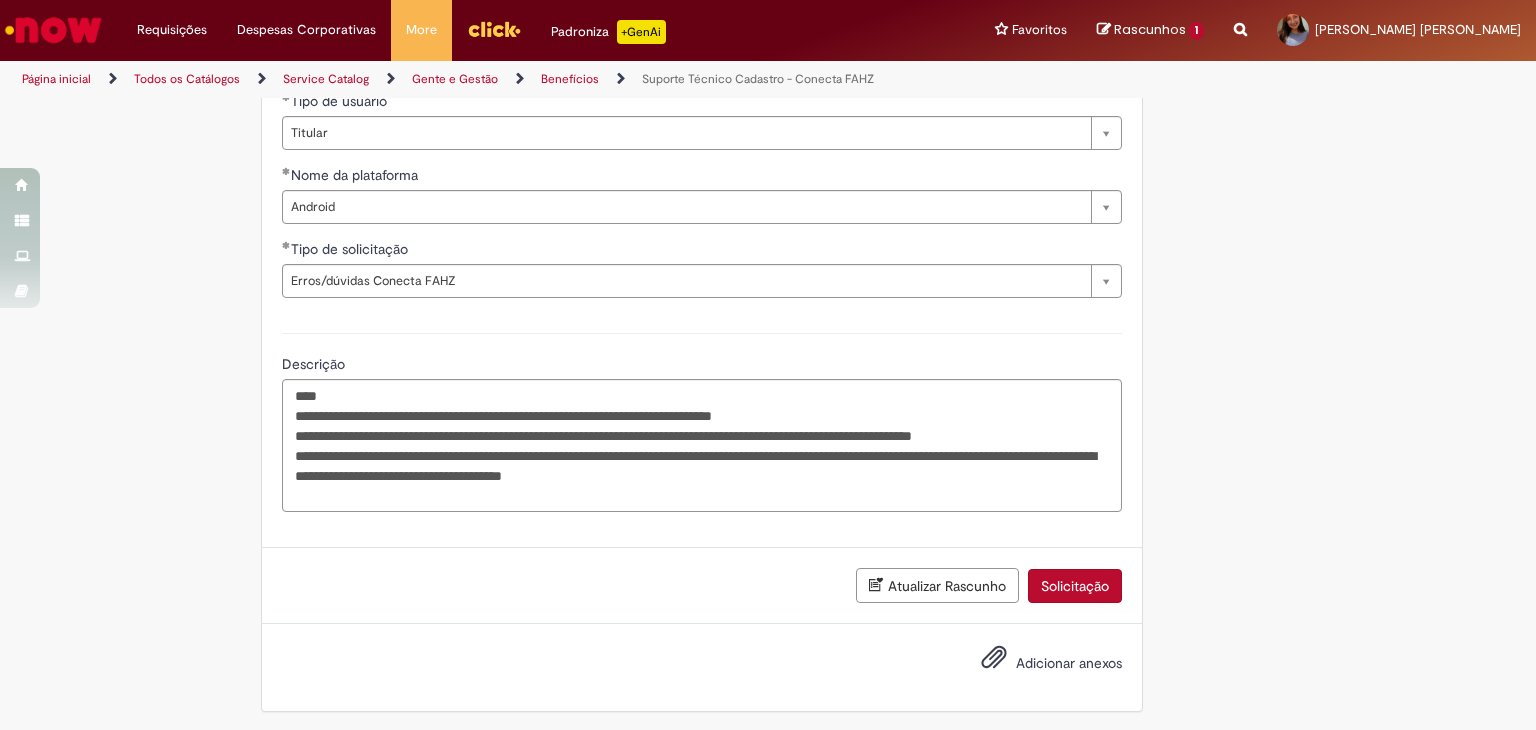 click on "Adicionar anexos" at bounding box center (1069, 663) 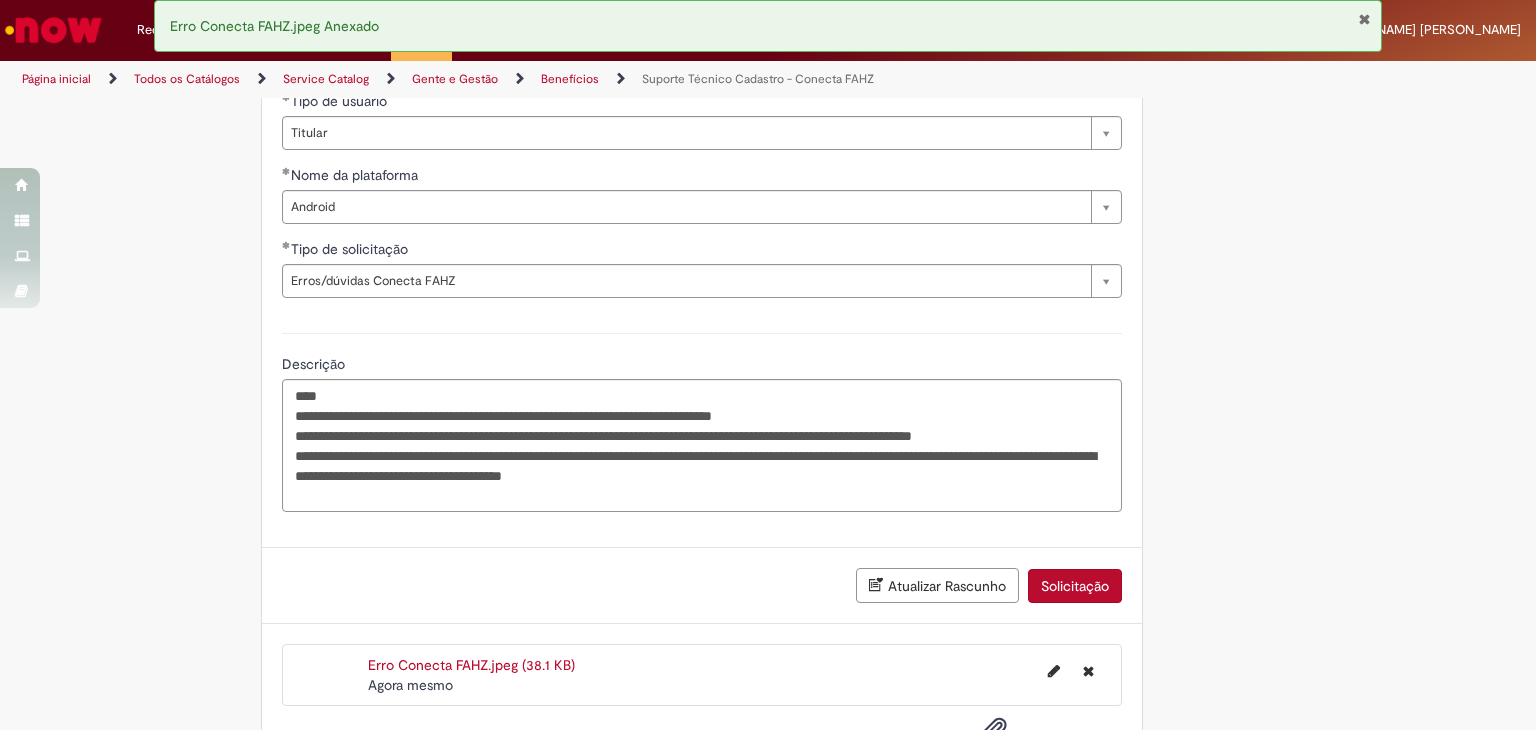 scroll, scrollTop: 946, scrollLeft: 0, axis: vertical 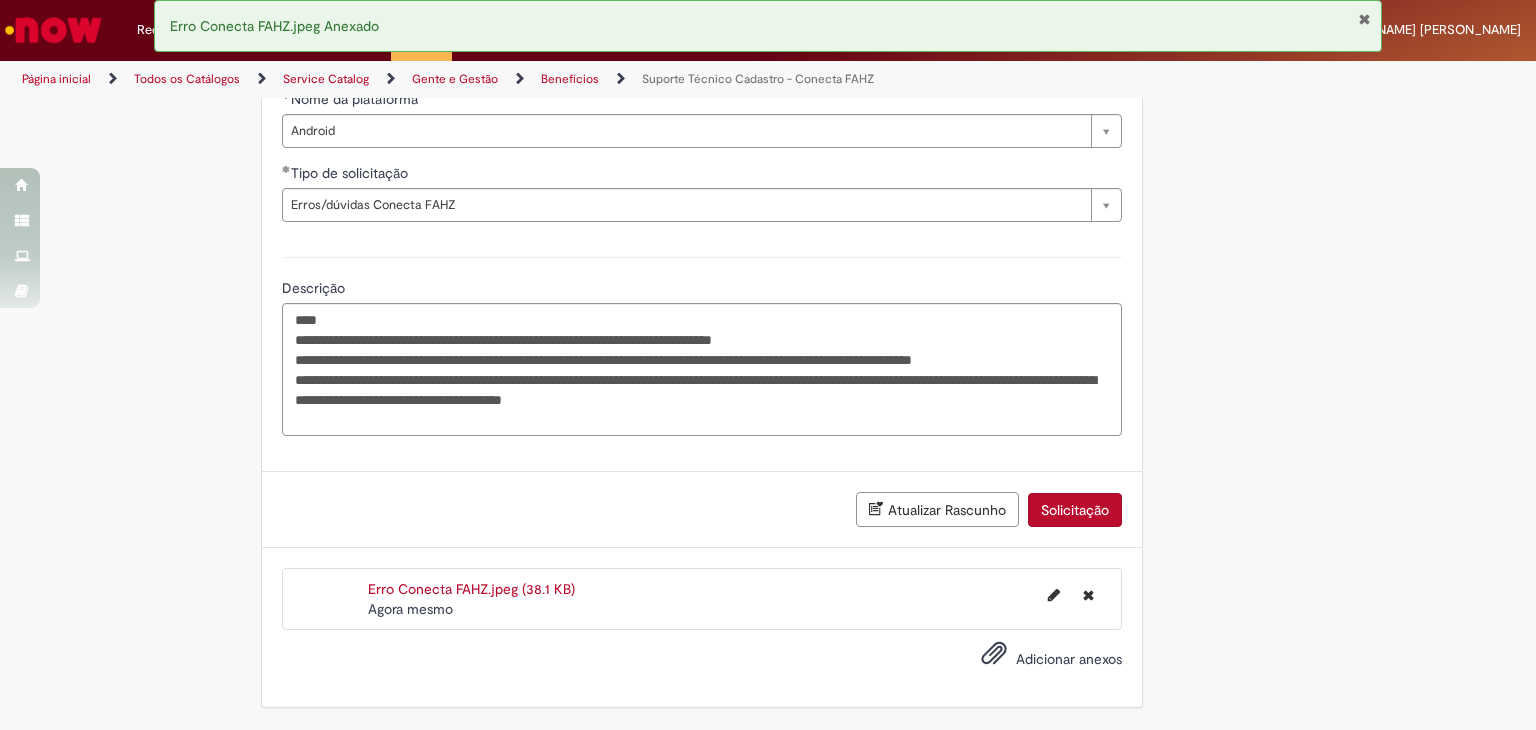 click on "Solicitação" at bounding box center [1075, 510] 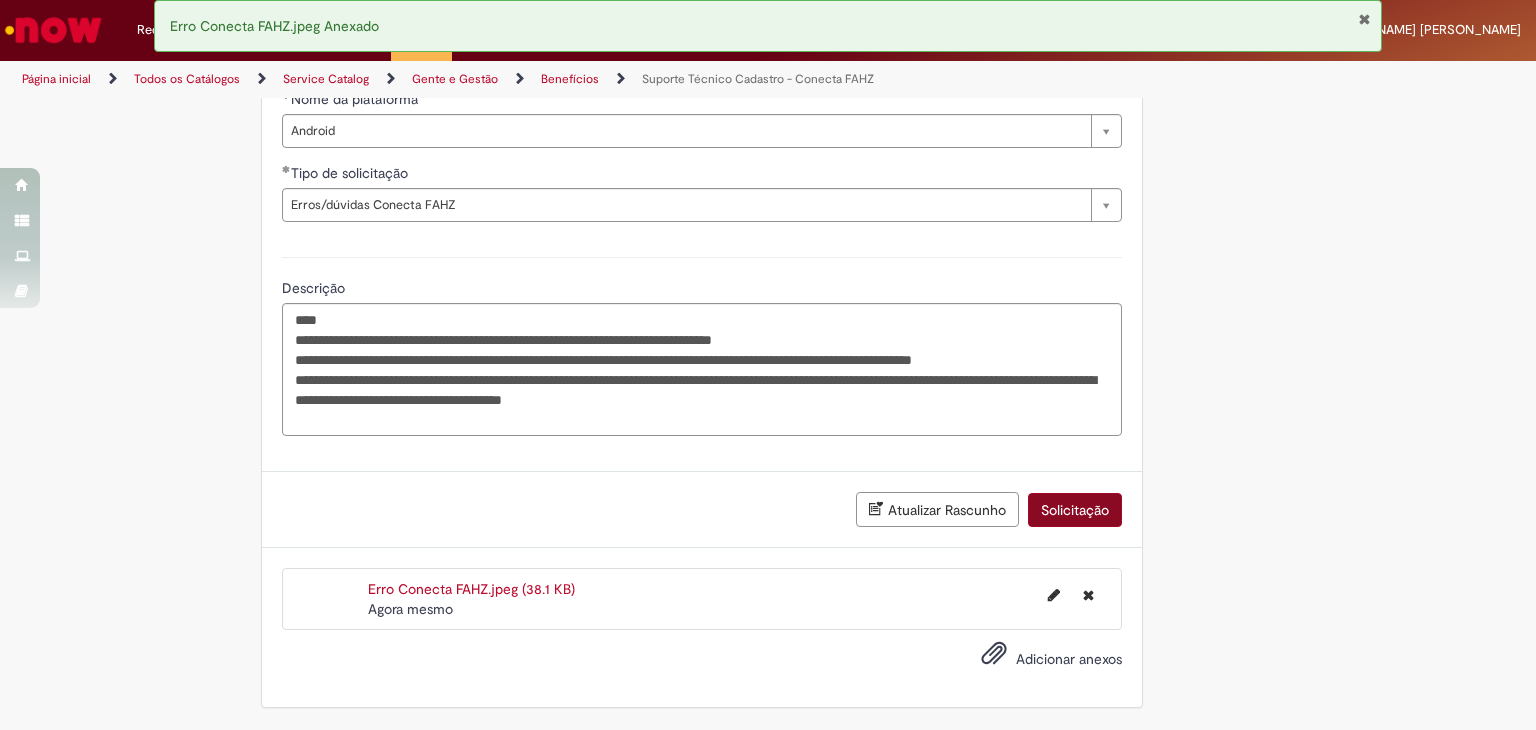 scroll, scrollTop: 920, scrollLeft: 0, axis: vertical 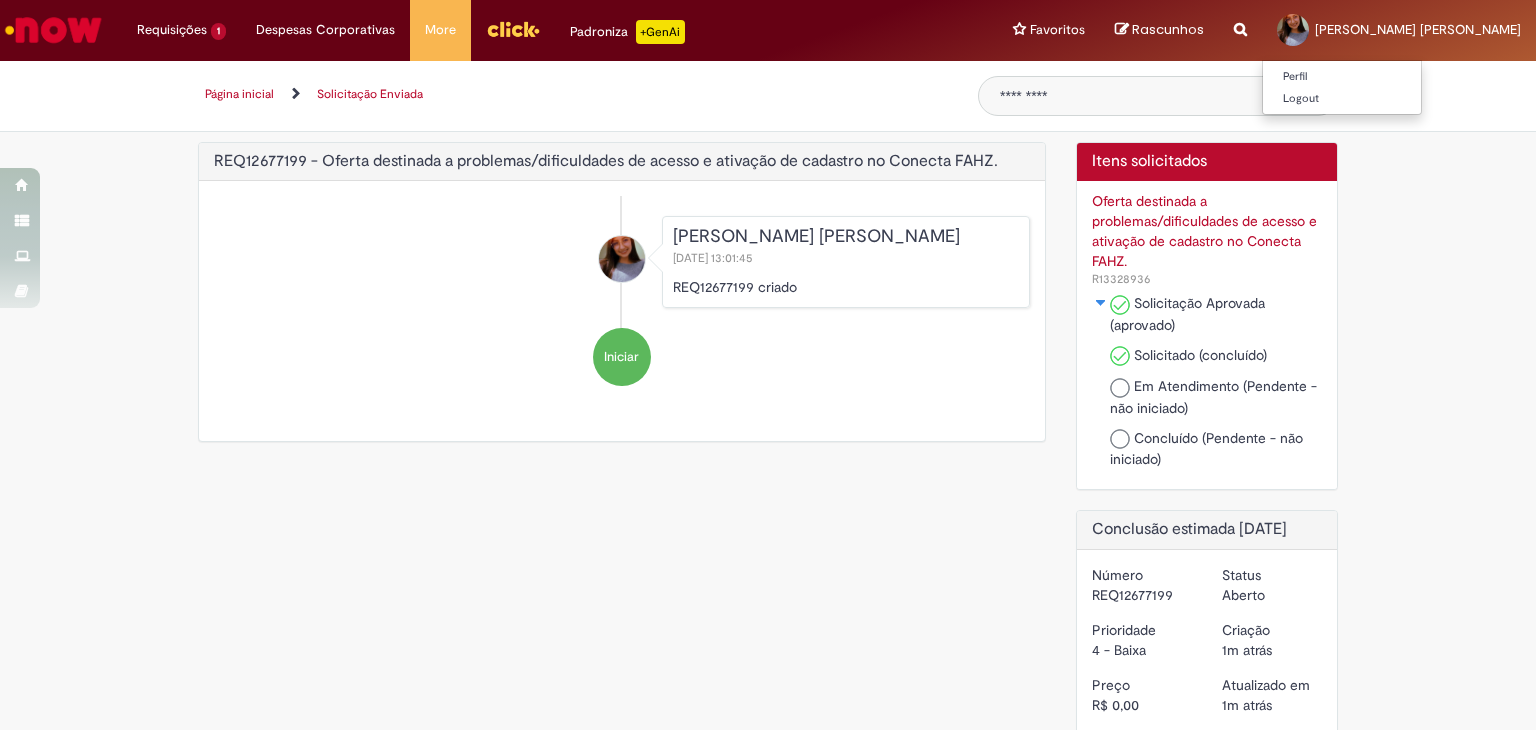 click at bounding box center [1293, 30] 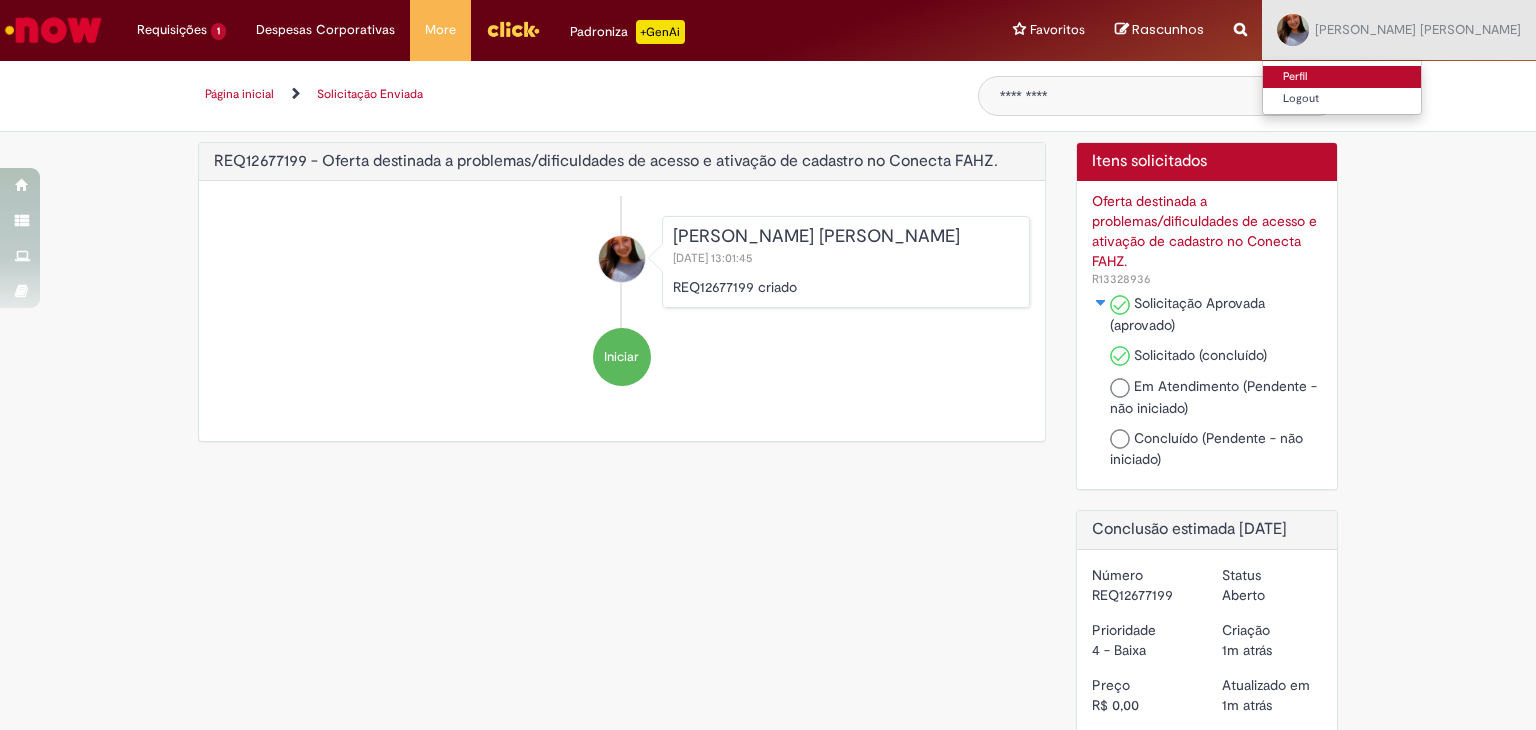 click on "Perfil" at bounding box center (1342, 77) 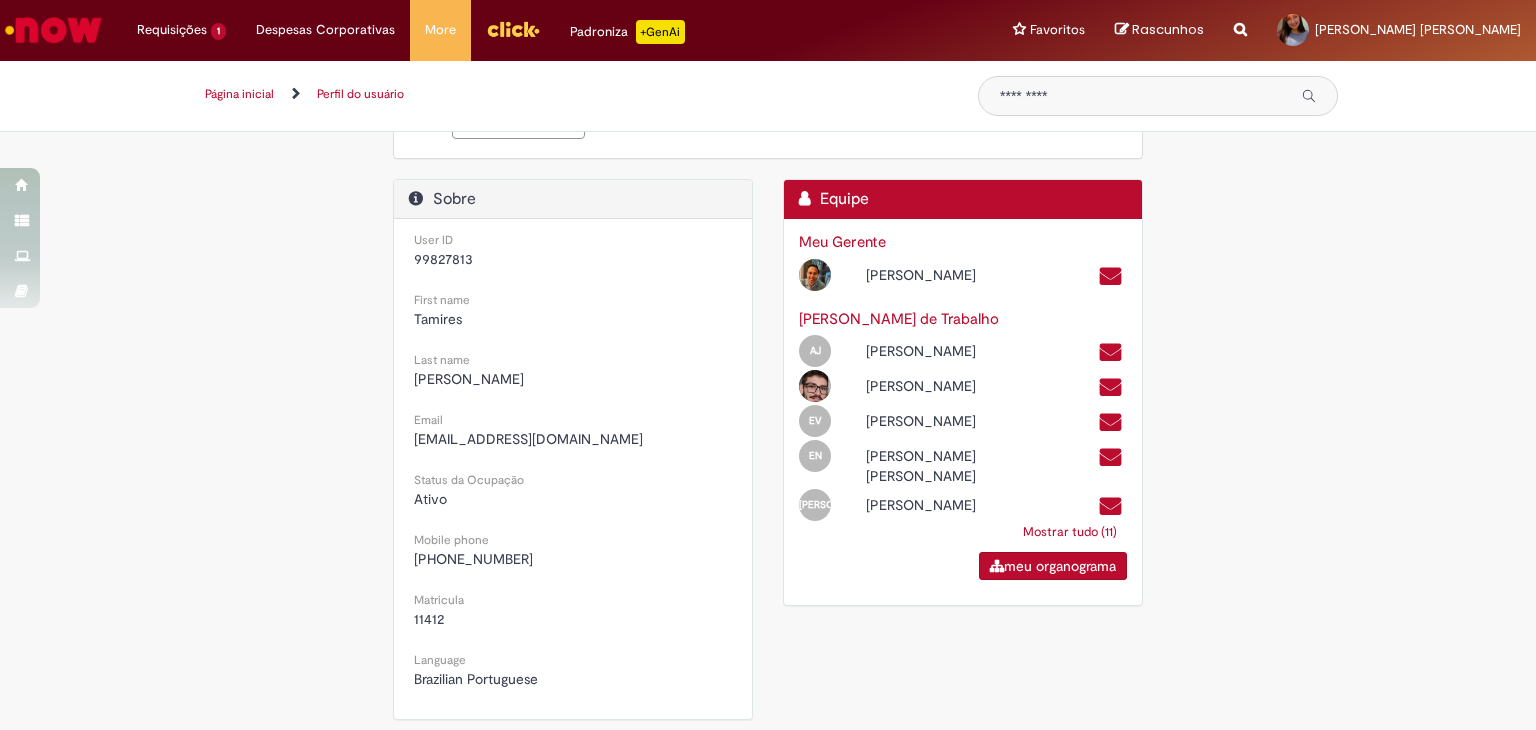 scroll, scrollTop: 300, scrollLeft: 0, axis: vertical 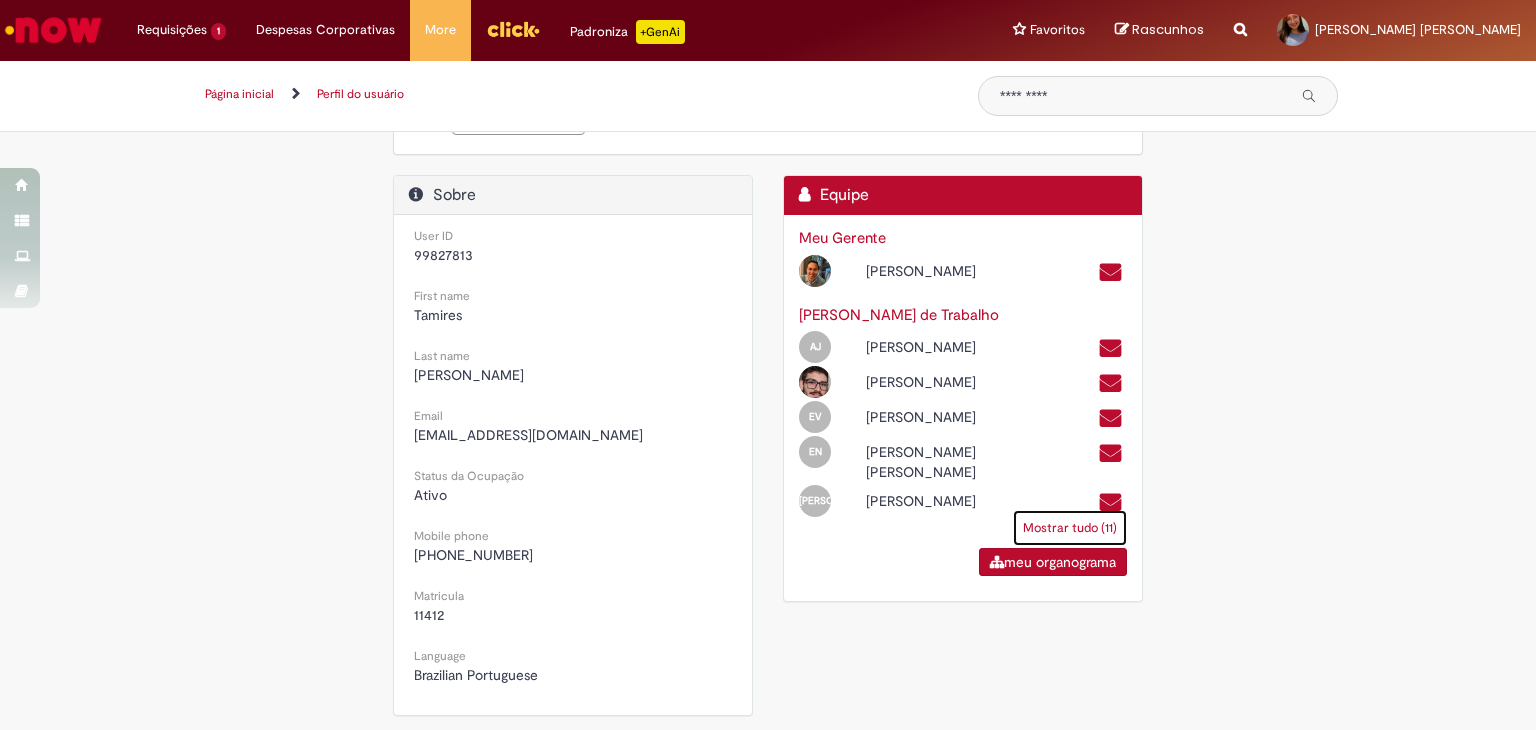 click on "Mostrar tudo (11)" at bounding box center [1070, 528] 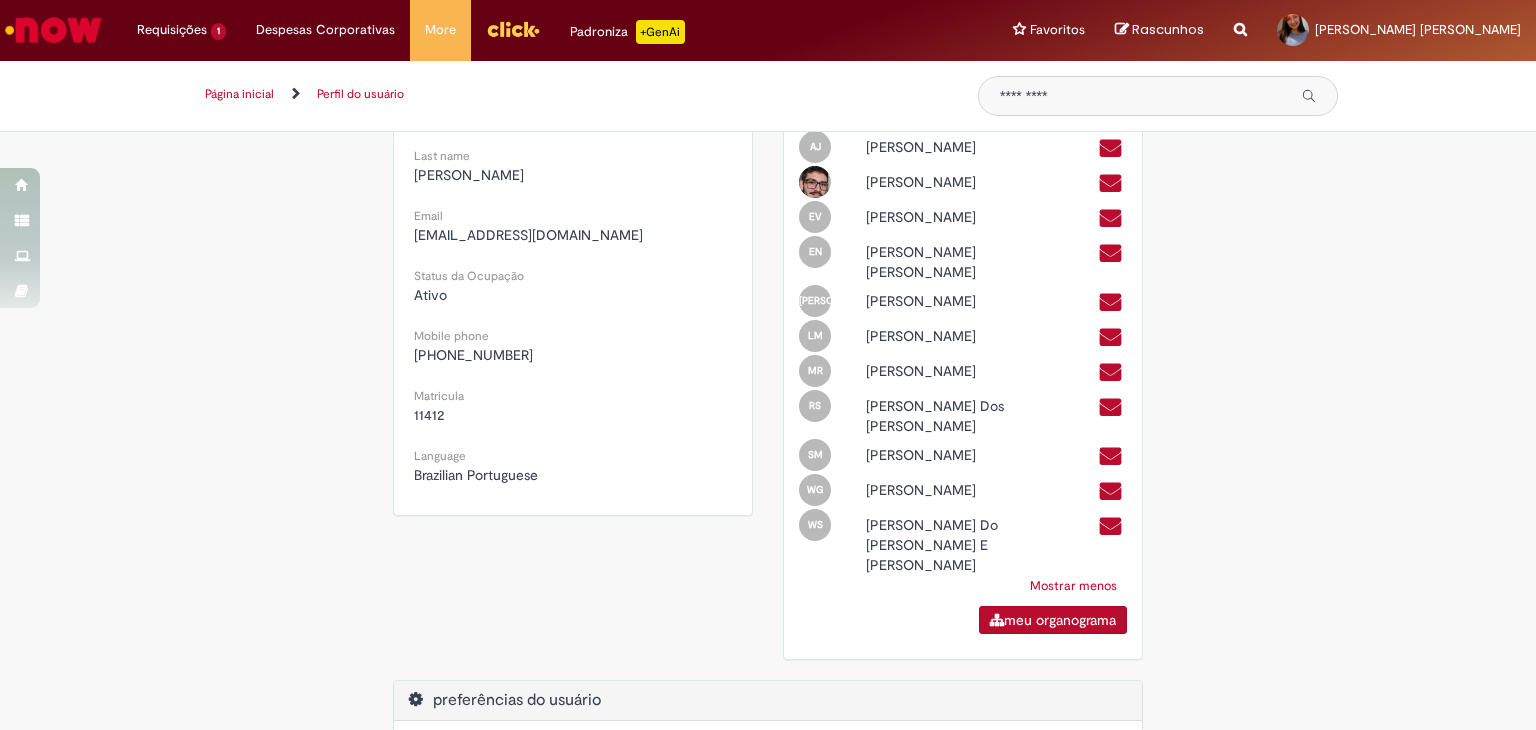 scroll, scrollTop: 400, scrollLeft: 0, axis: vertical 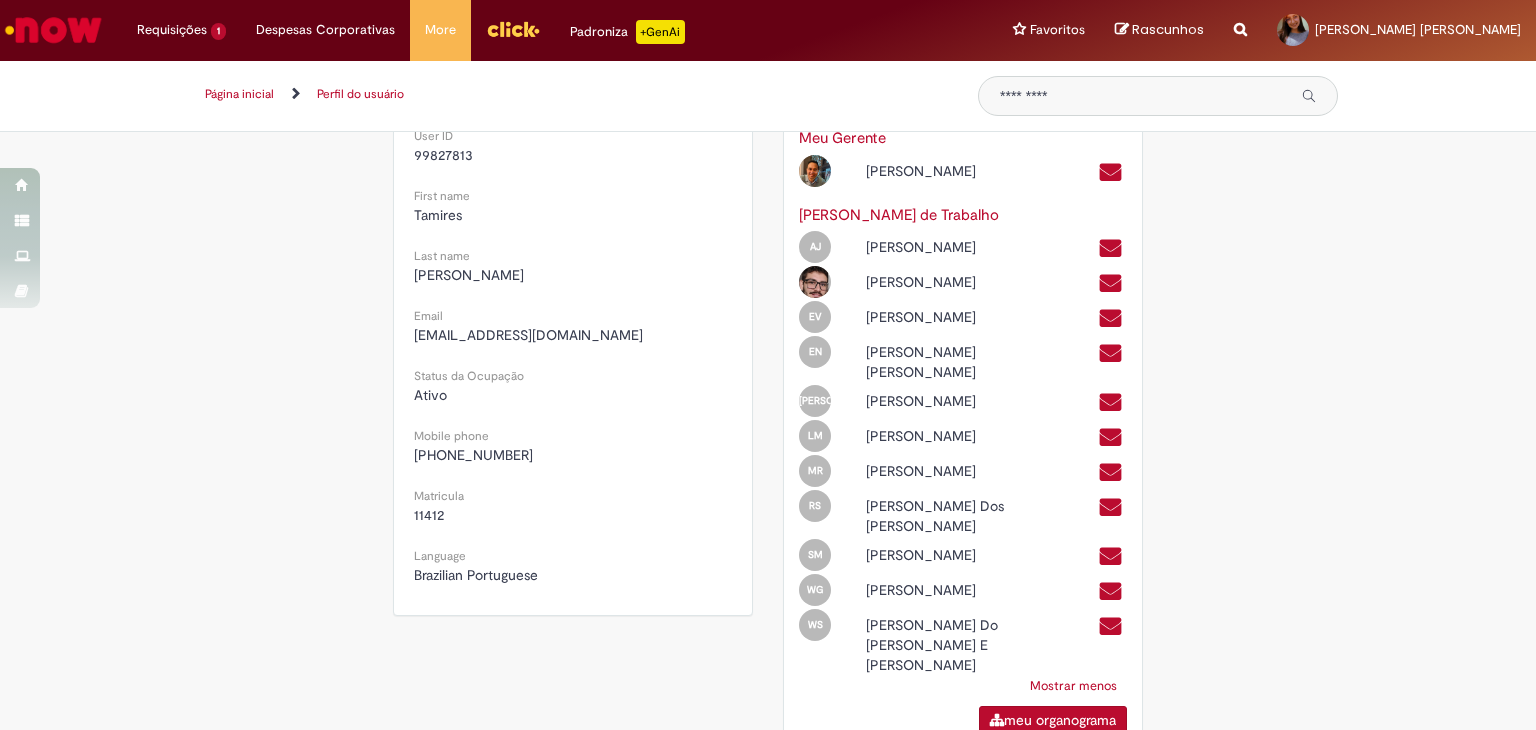 click on "Meu perfil de suporte
Meu perfil de suporte
Carregar imagem
[PERSON_NAME] [PERSON_NAME]
Empresa AMBEV S.A.
Título TECNICO(A) MECANICA II - TECNICO(A) MECANICA II
Departamento PLANT PONTA GROSSA PACKAGING
Local FILIAL VIDROS PR
Sobre
User ID 99827813
First name [GEOGRAPHIC_DATA]
Last name [PERSON_NAME]
Email [EMAIL_ADDRESS][DOMAIN_NAME]
Status da Ocupação Ativo
Mobile phone [PHONE_NUMBER]" at bounding box center (768, 416) 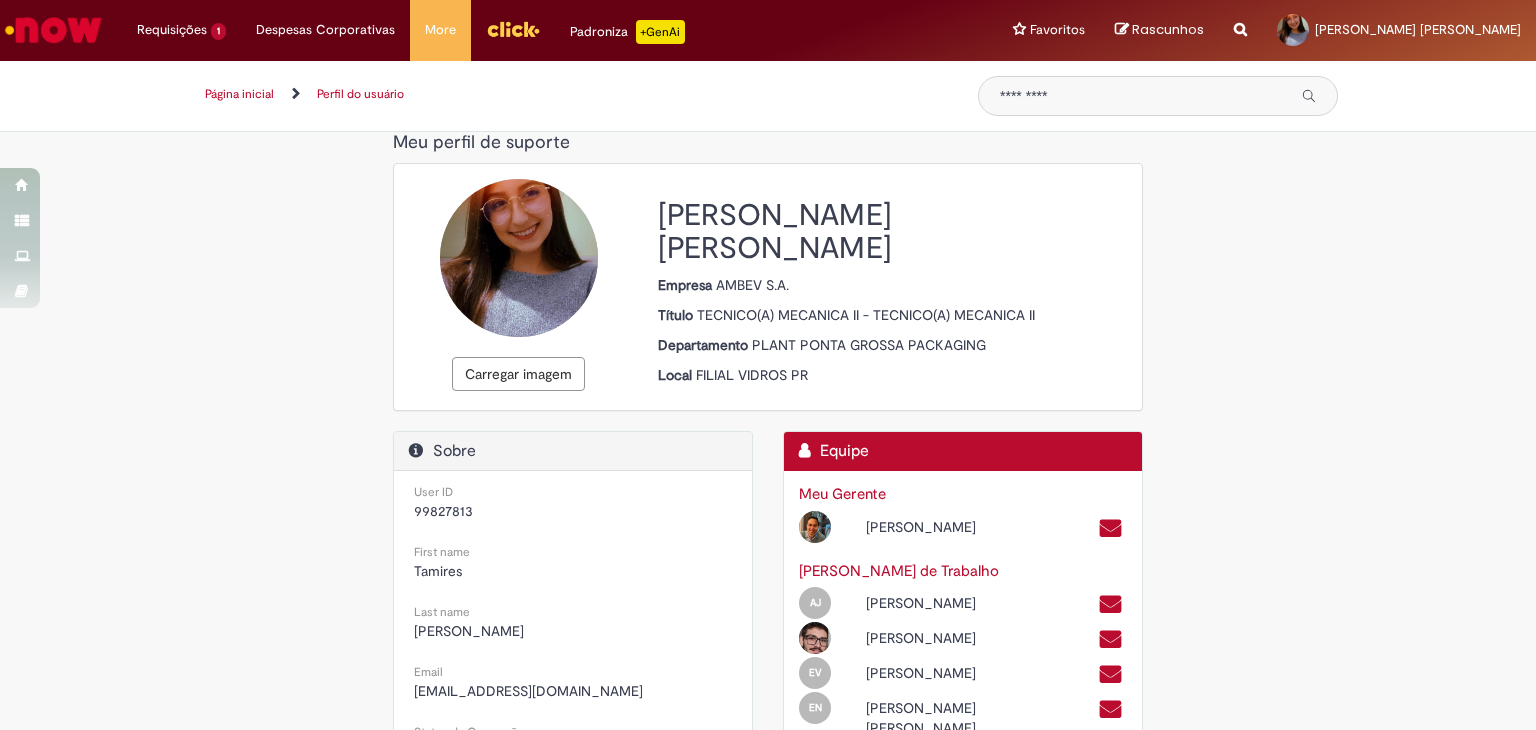 scroll, scrollTop: 0, scrollLeft: 0, axis: both 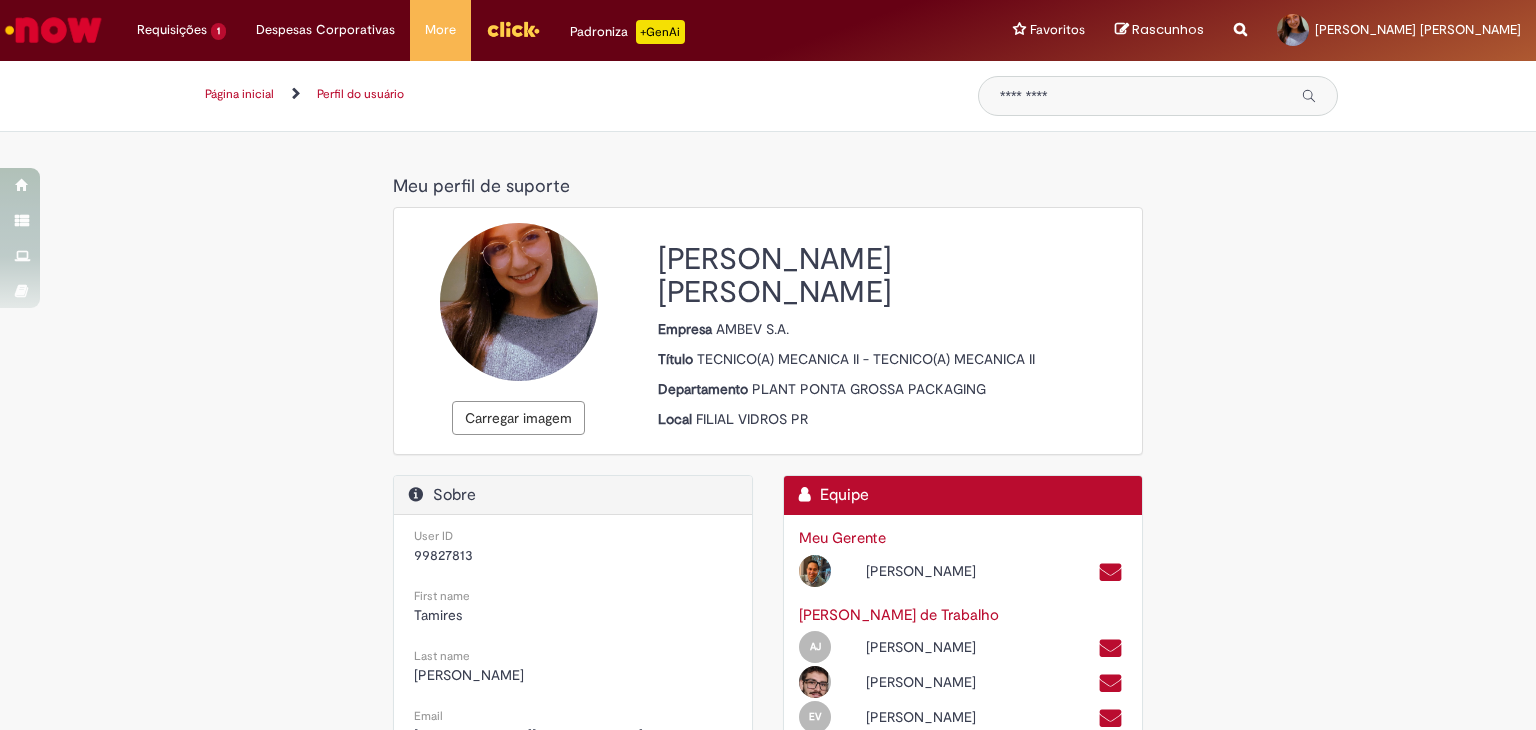 click at bounding box center (513, 29) 